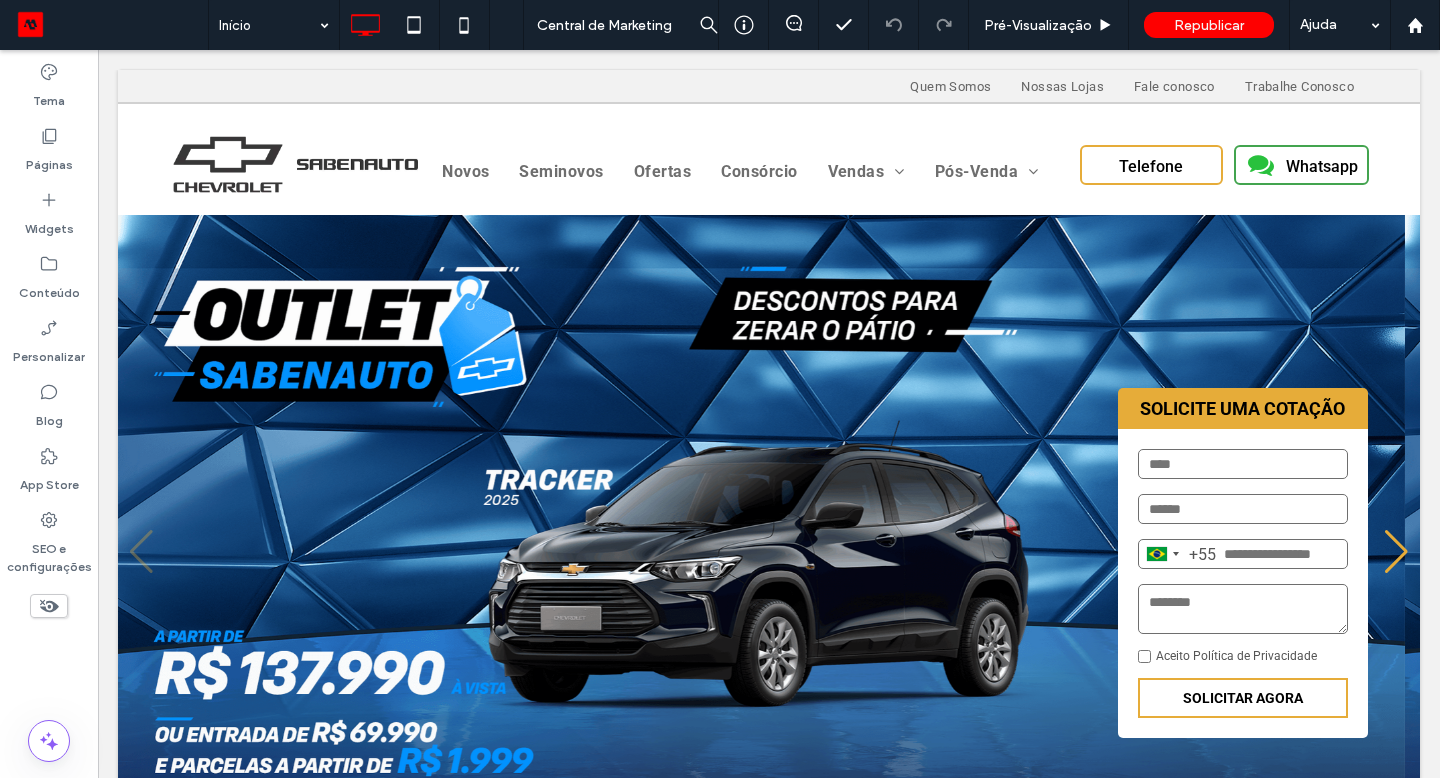 scroll, scrollTop: 0, scrollLeft: 0, axis: both 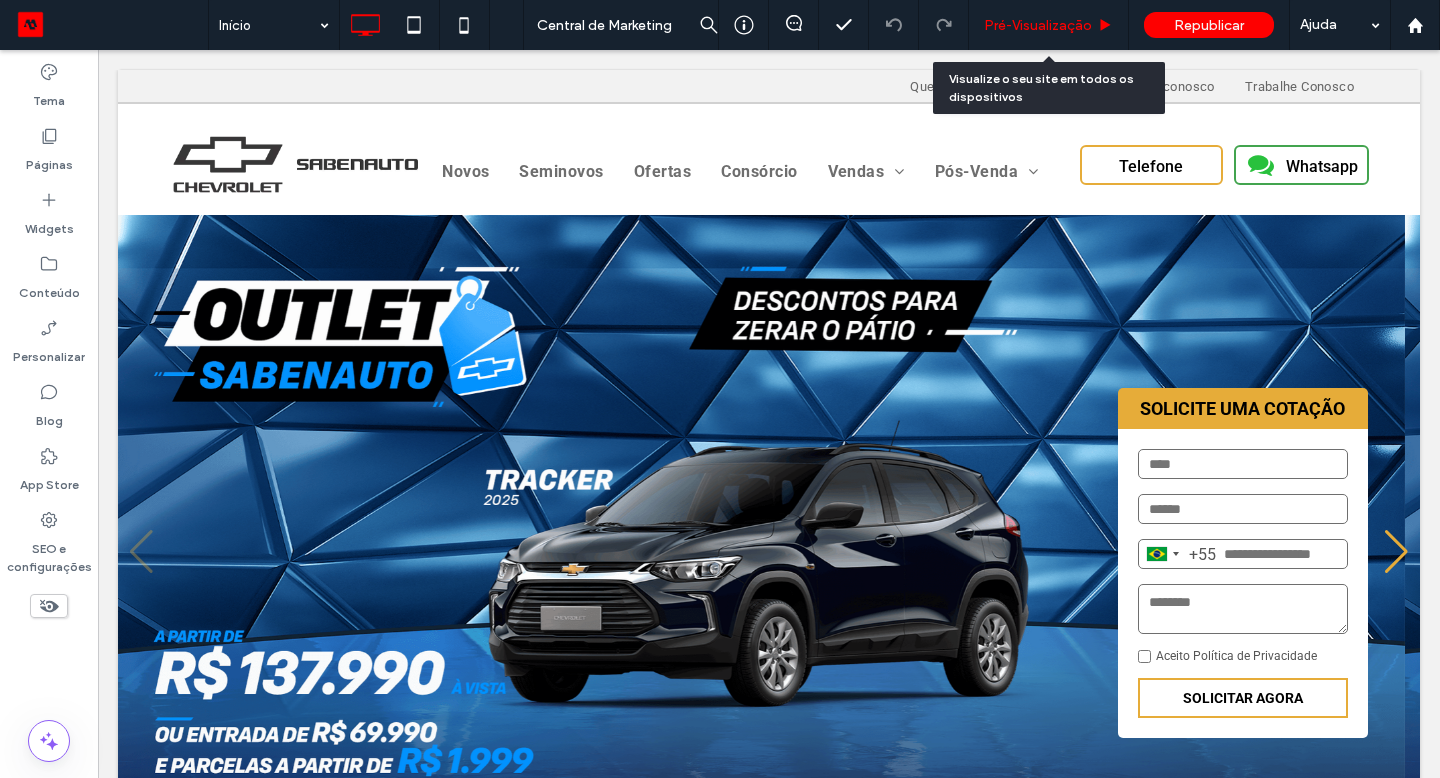 click on "Pré-Visualizaçāo" at bounding box center (1049, 25) 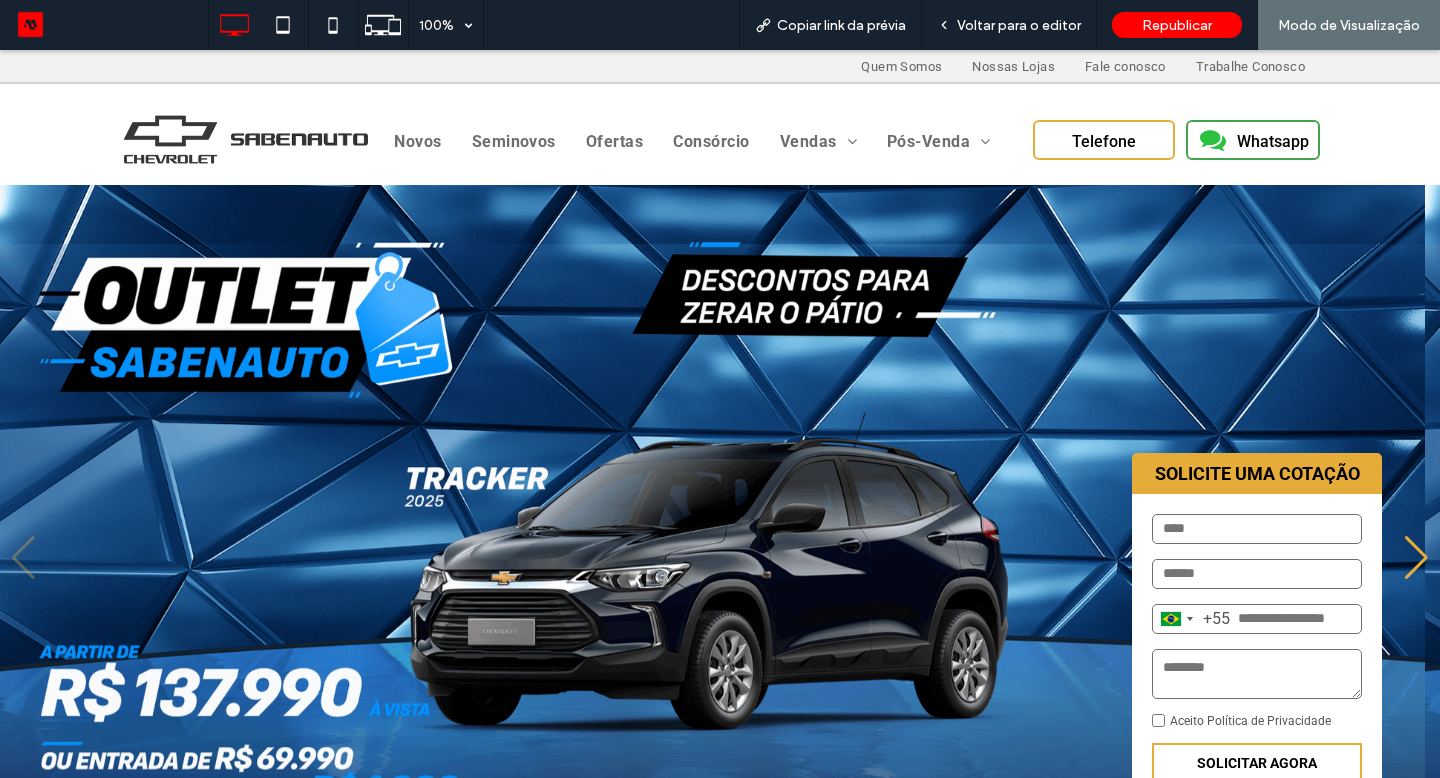 click on "Whatsapp" at bounding box center [1273, 141] 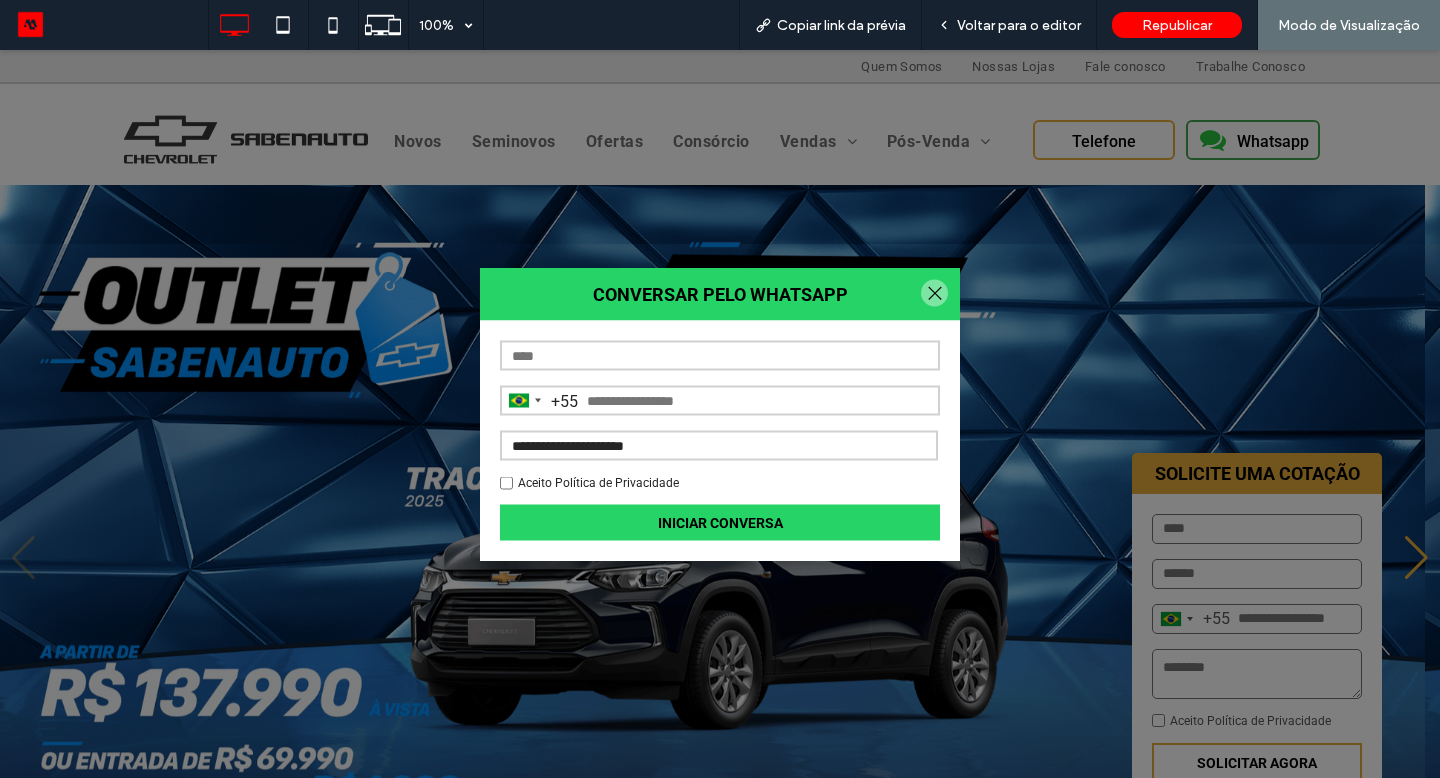 click on "**********" at bounding box center [719, 446] 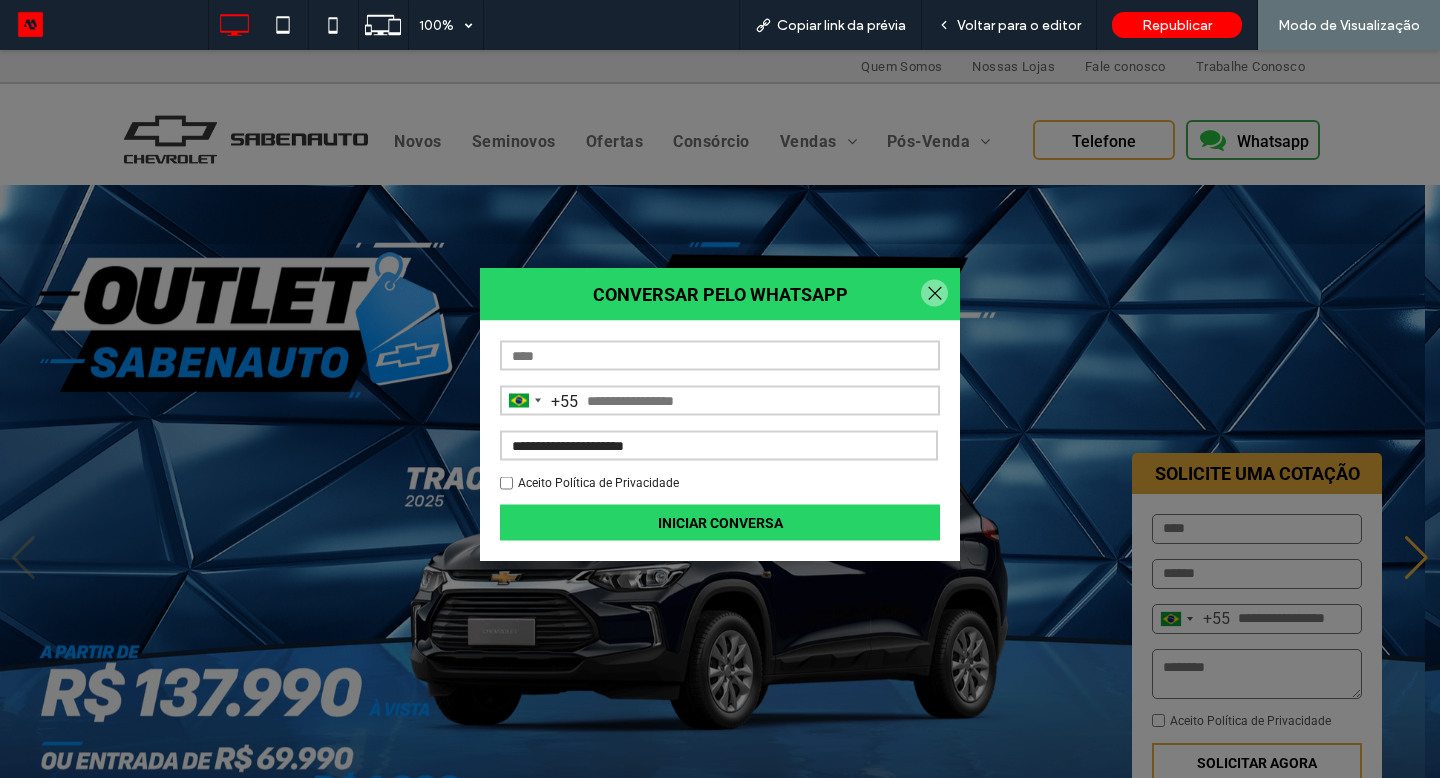 click on "**********" at bounding box center (719, 446) 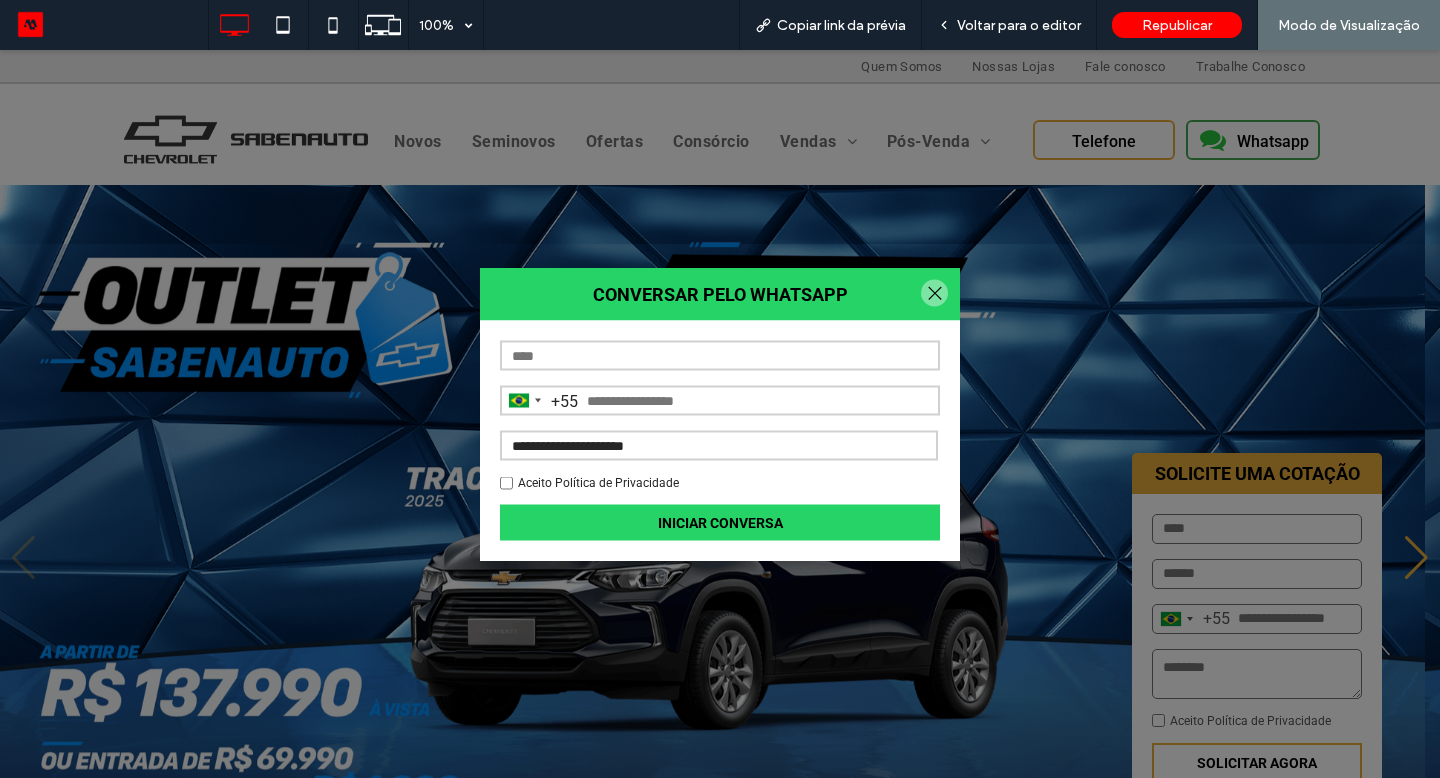click on "**********" at bounding box center [719, 446] 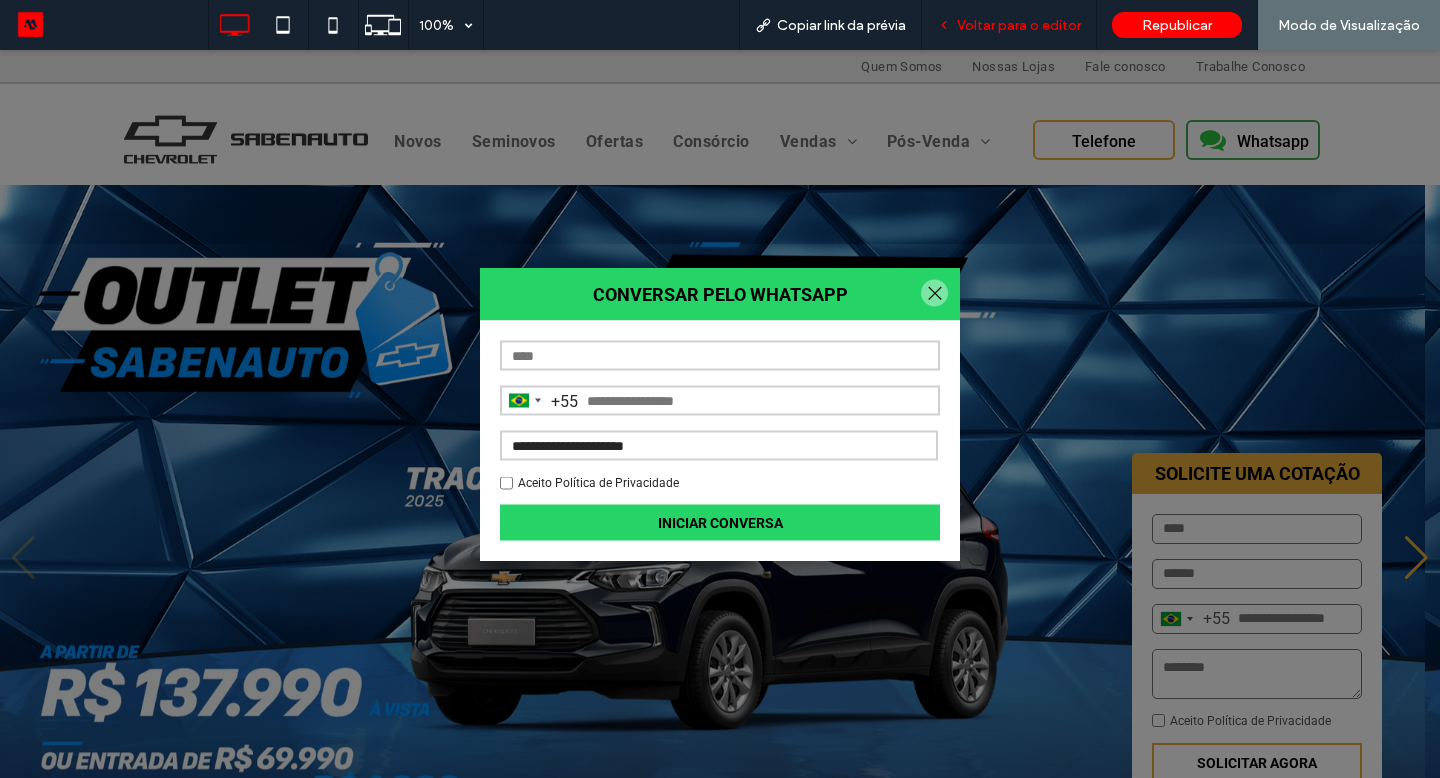 click on "Voltar para o editor" at bounding box center (1019, 25) 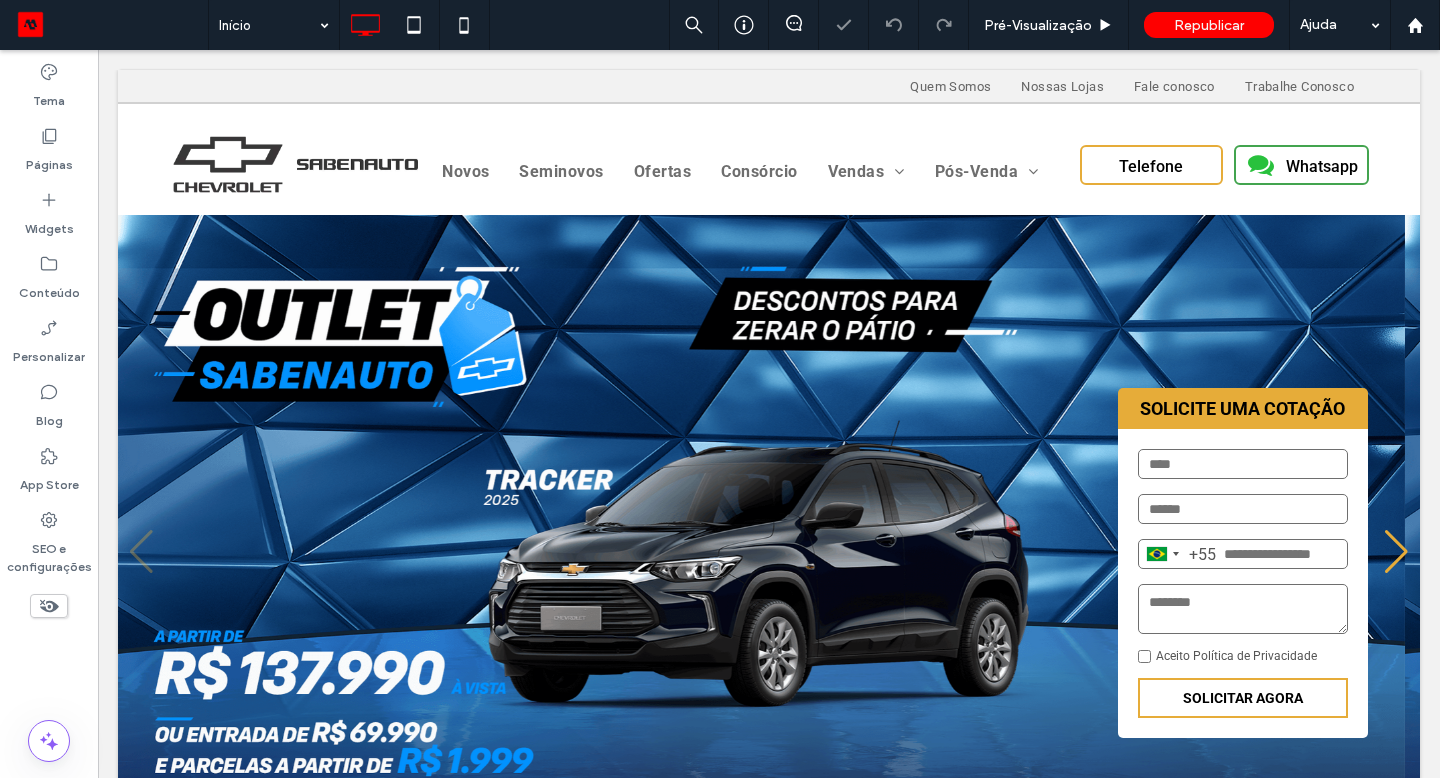 click 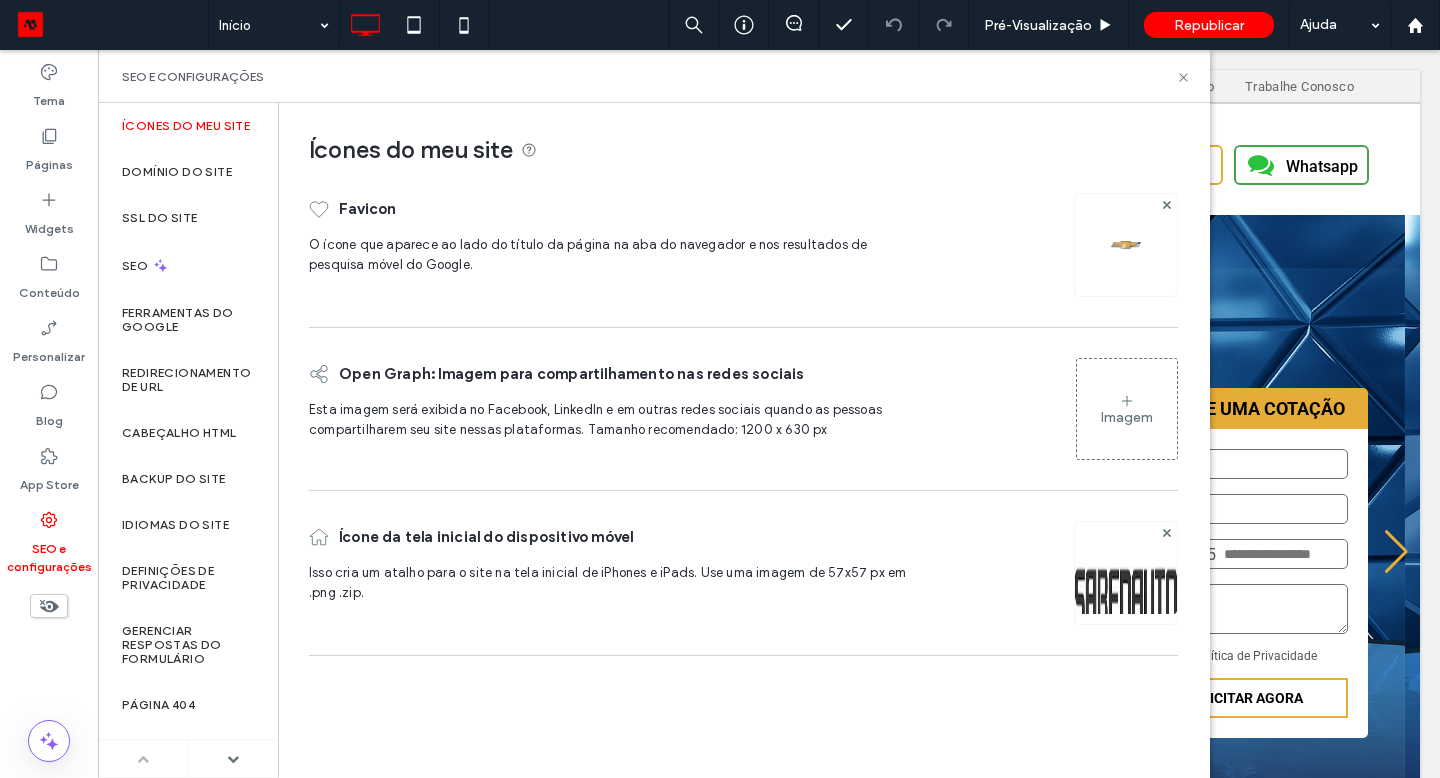 click on "Domínio do site" at bounding box center [177, 172] 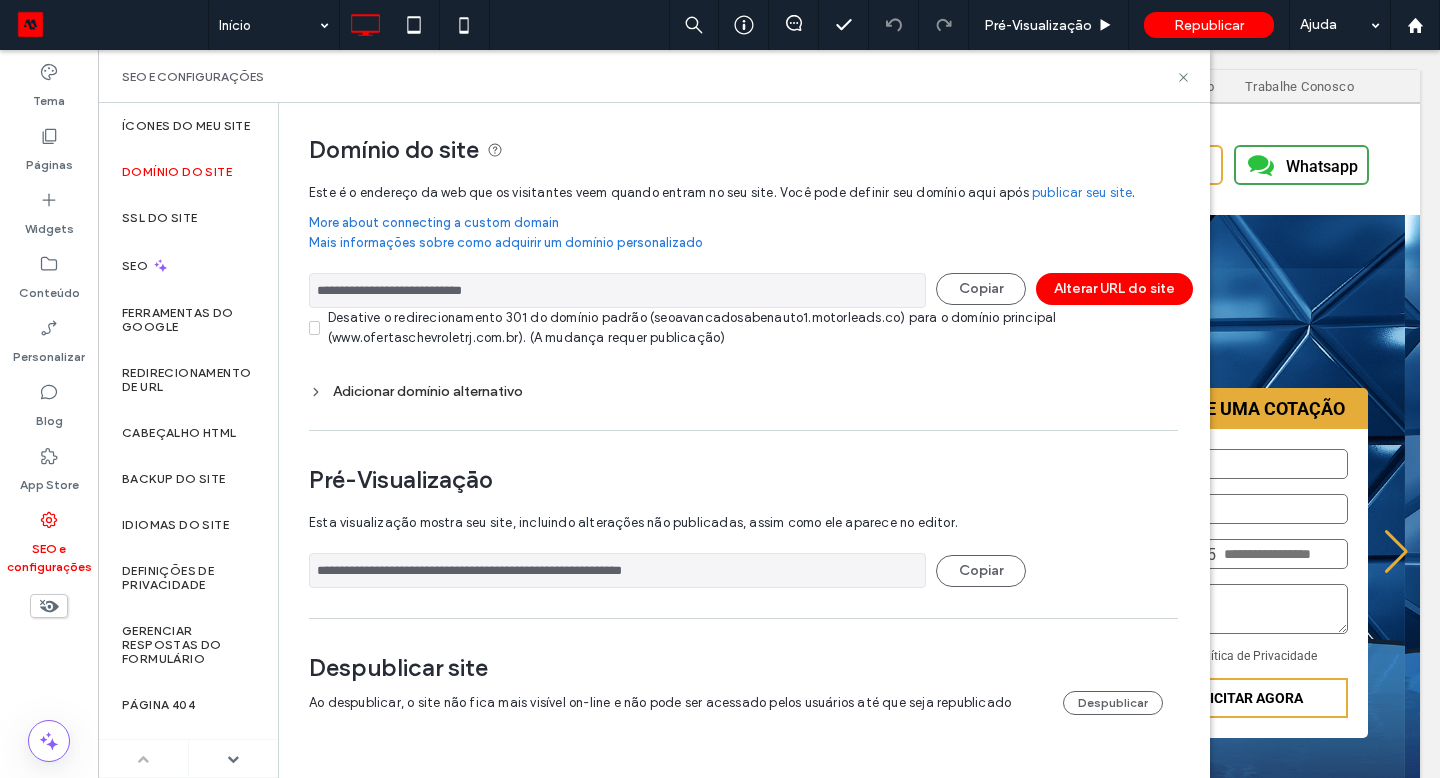 drag, startPoint x: 1054, startPoint y: 19, endPoint x: 490, endPoint y: 262, distance: 614.12134 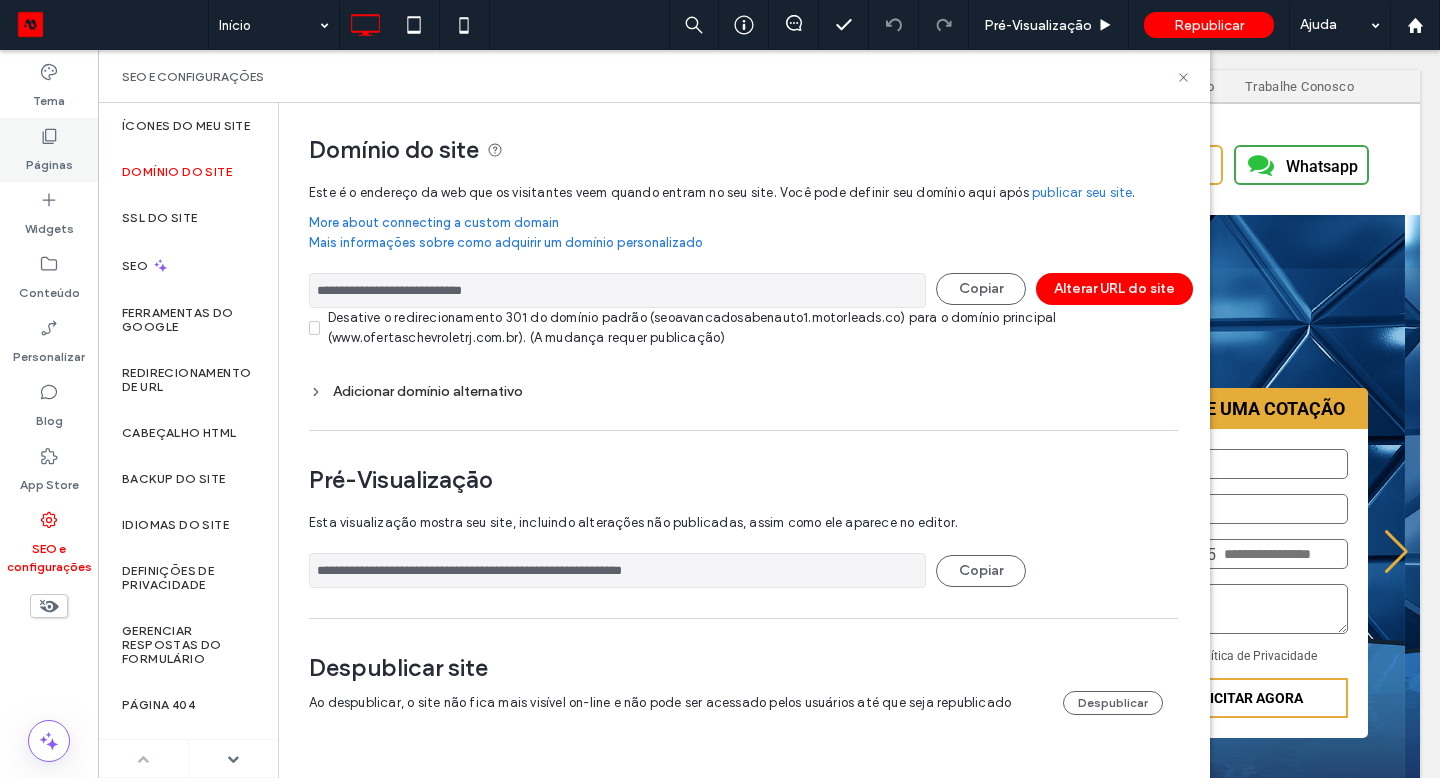 click 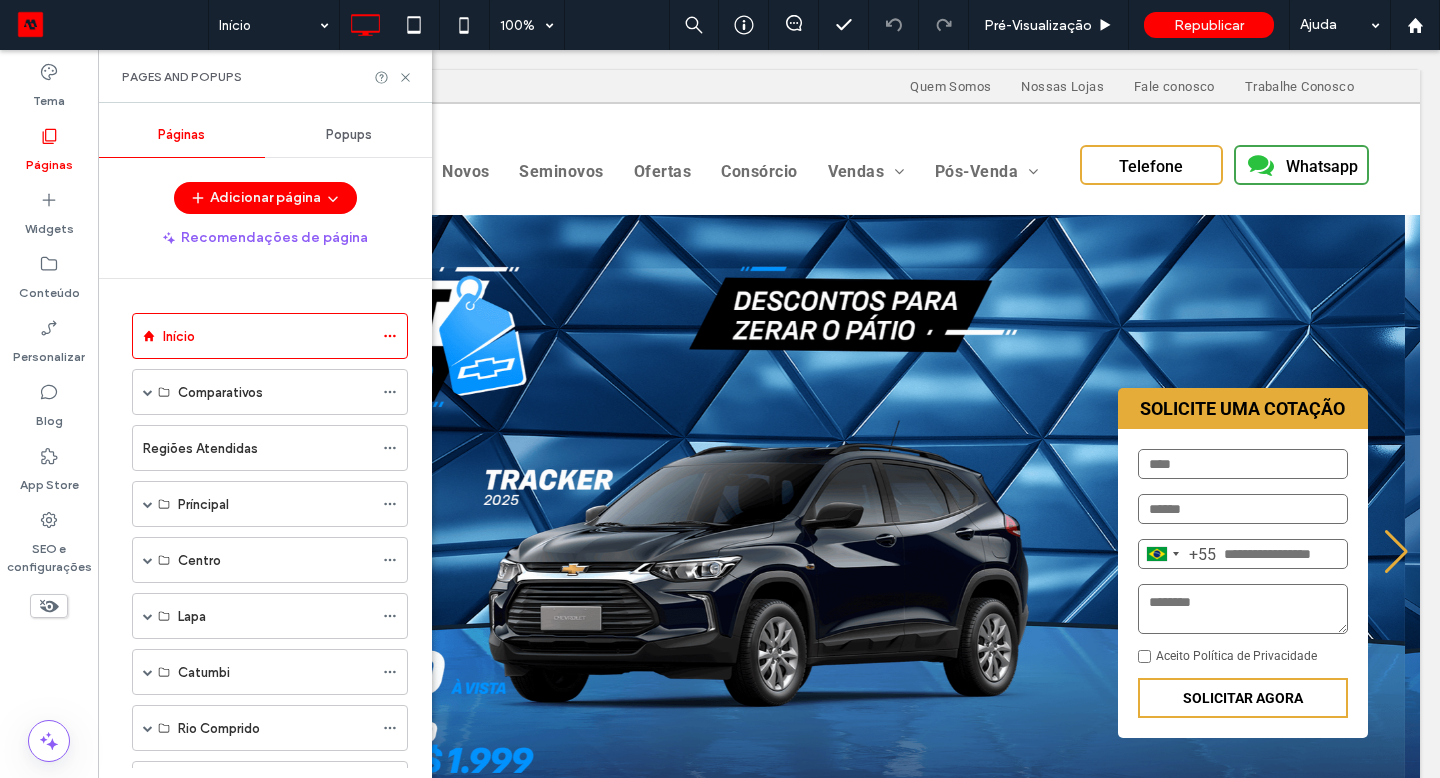 click on "Popups" at bounding box center (348, 135) 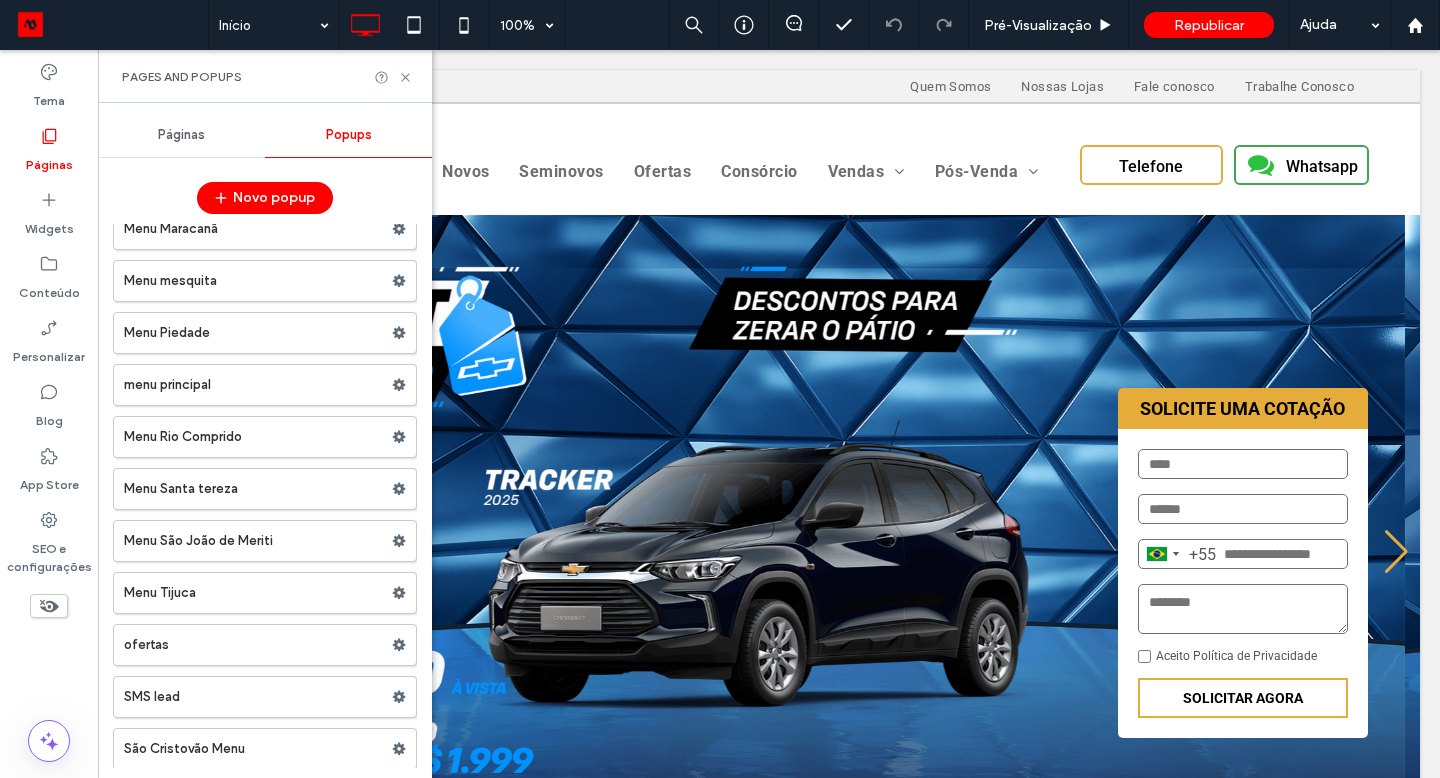 scroll, scrollTop: 1018, scrollLeft: 0, axis: vertical 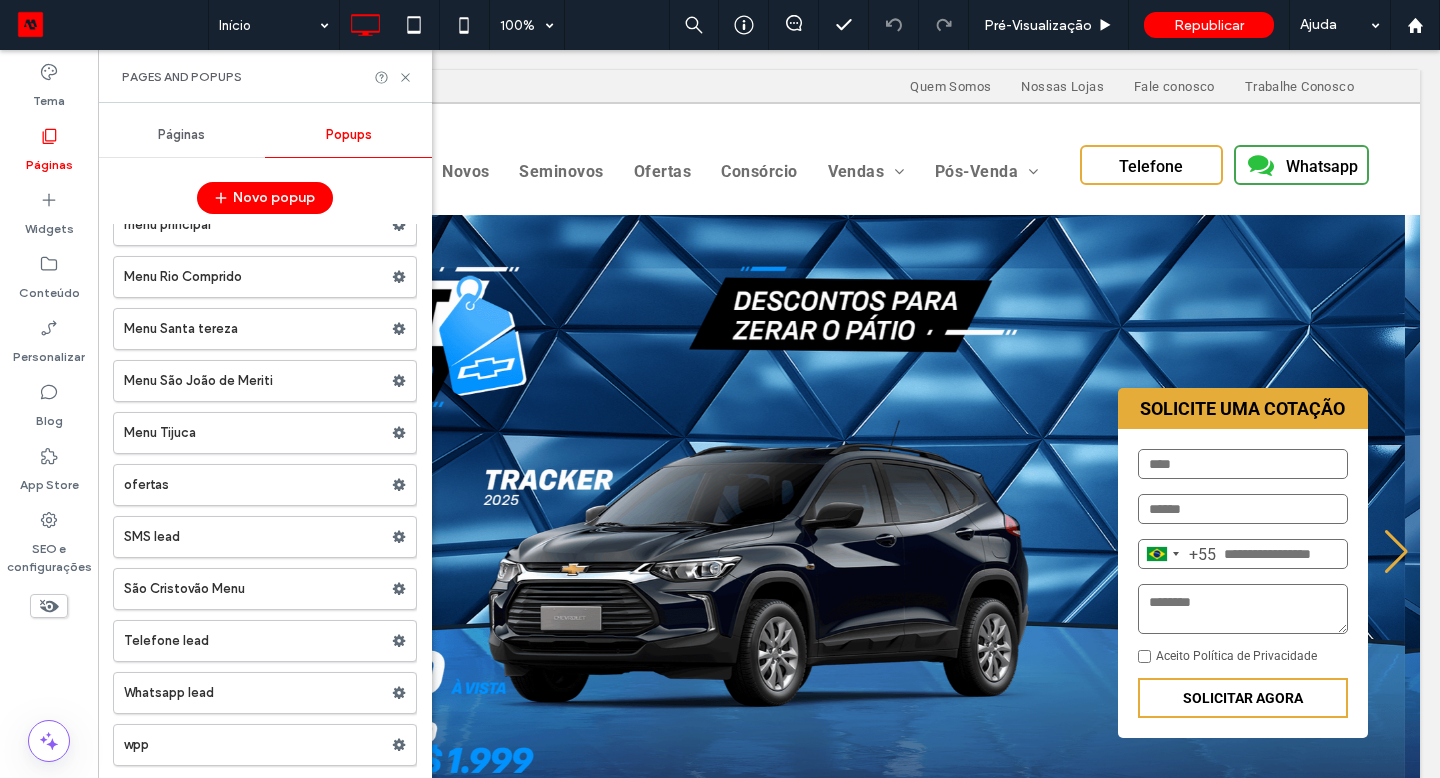 click on "Whatsapp lead" at bounding box center [258, 693] 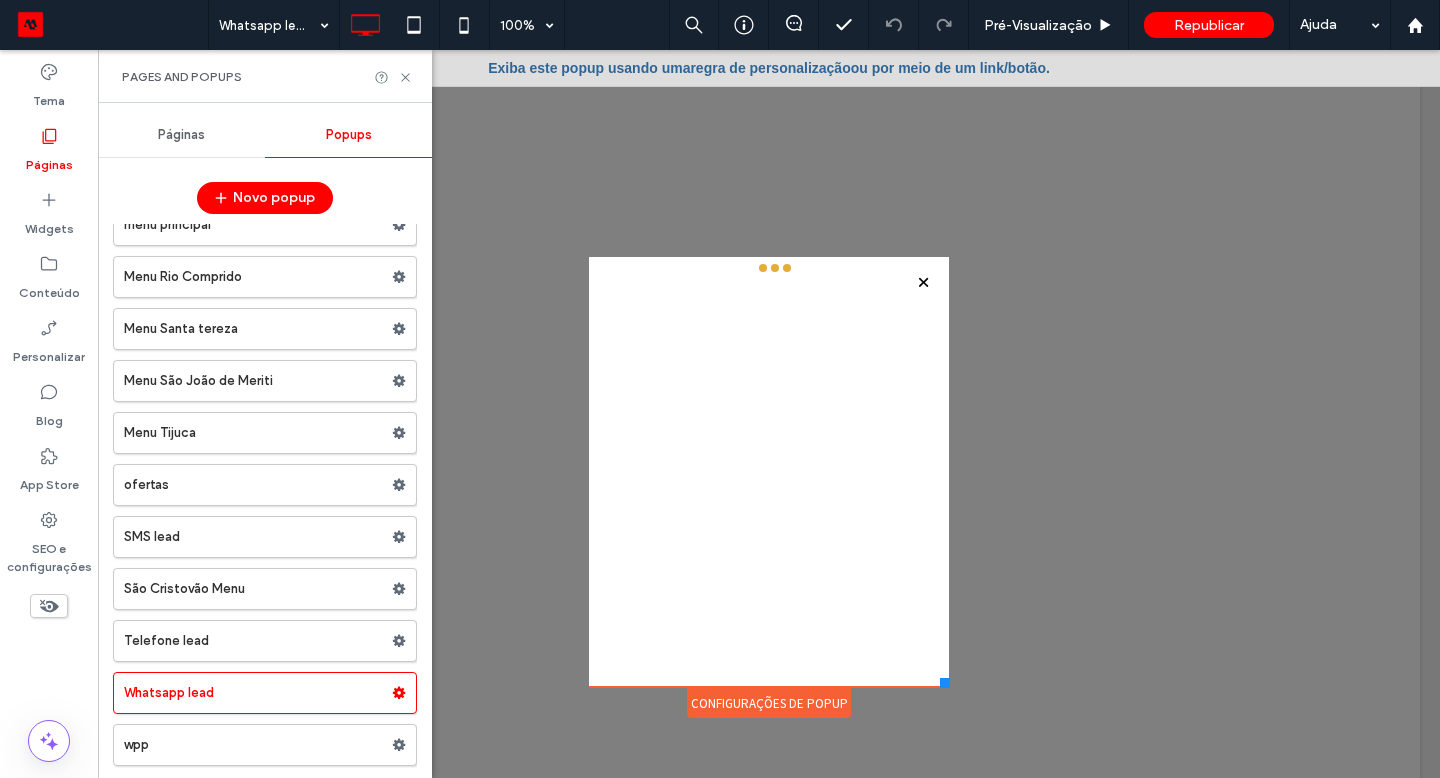 scroll, scrollTop: 0, scrollLeft: 0, axis: both 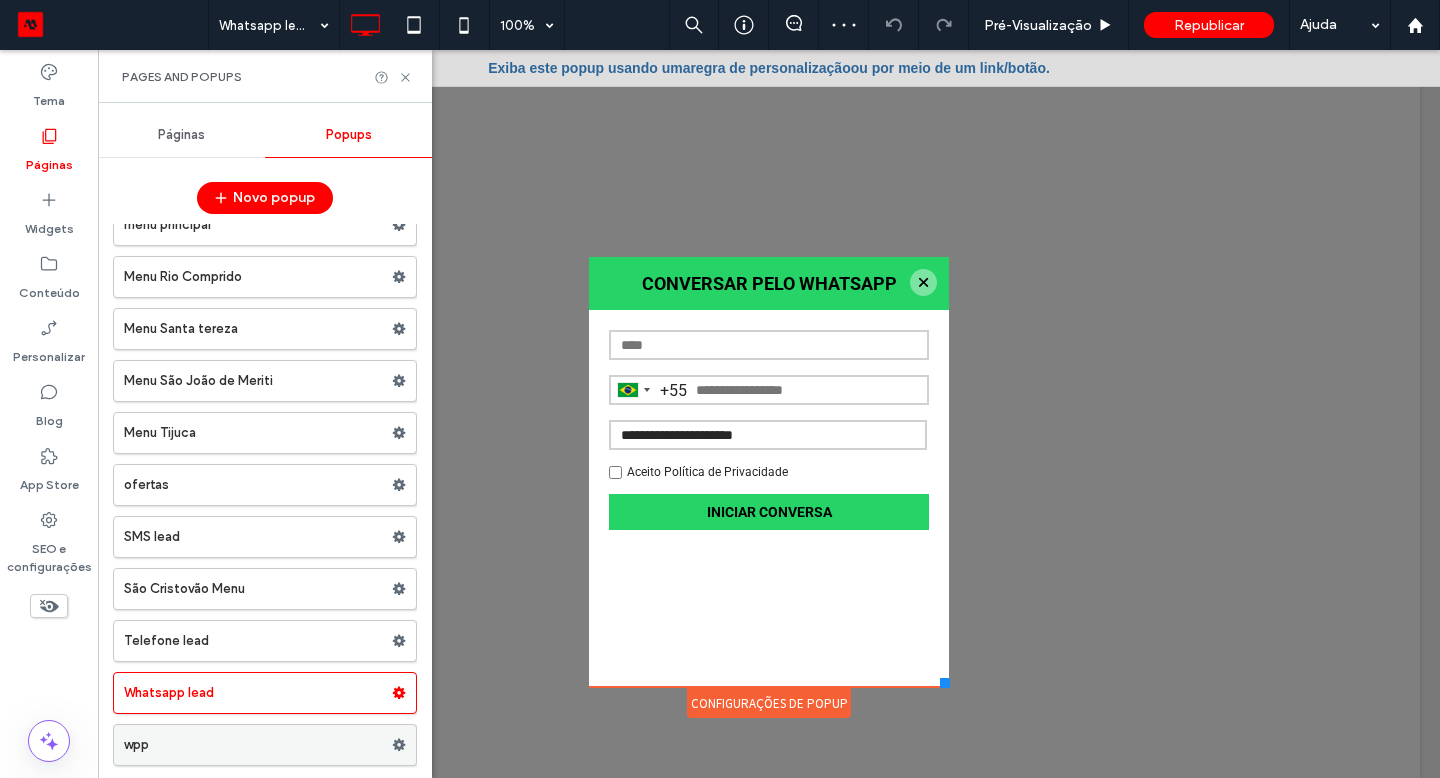 drag, startPoint x: 51, startPoint y: 137, endPoint x: 225, endPoint y: 743, distance: 630.48553 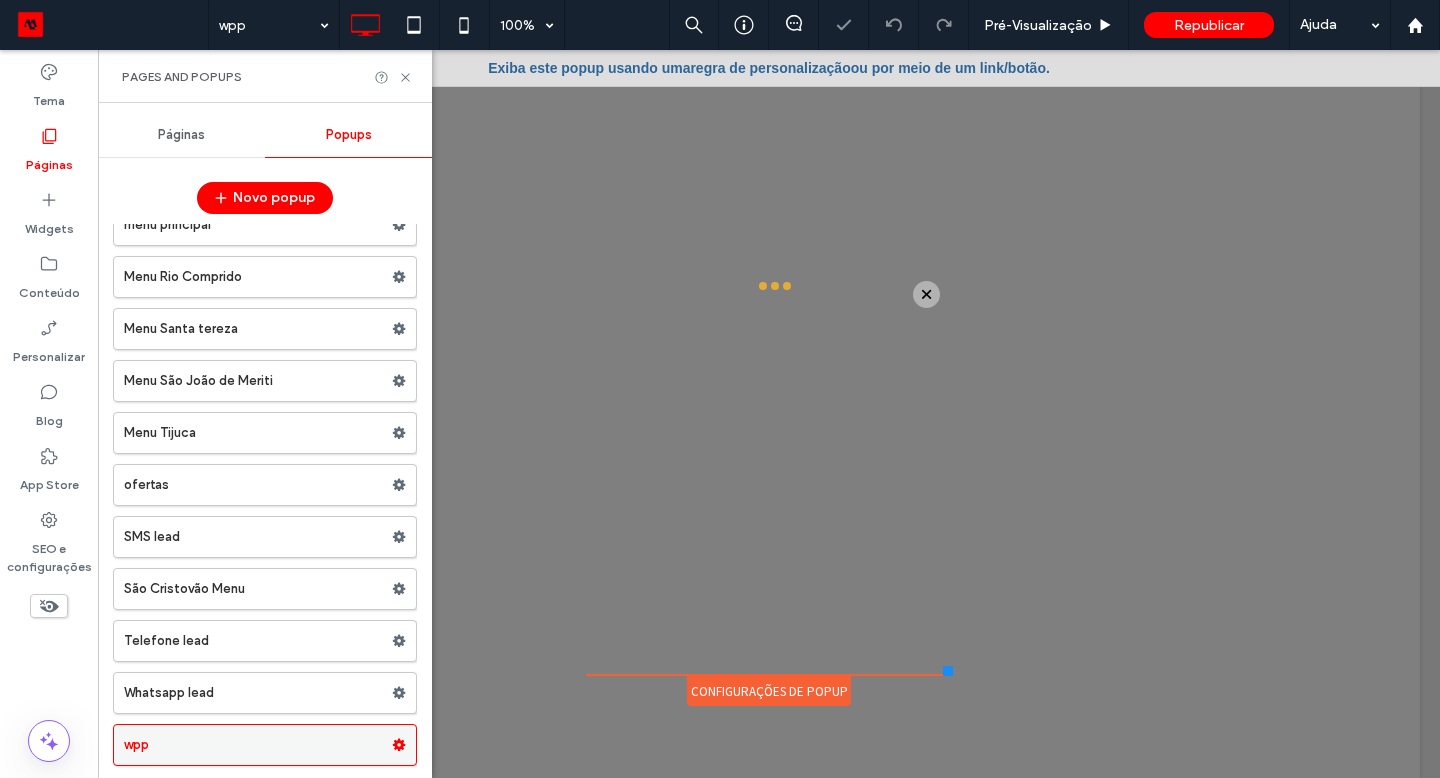 scroll, scrollTop: 0, scrollLeft: 0, axis: both 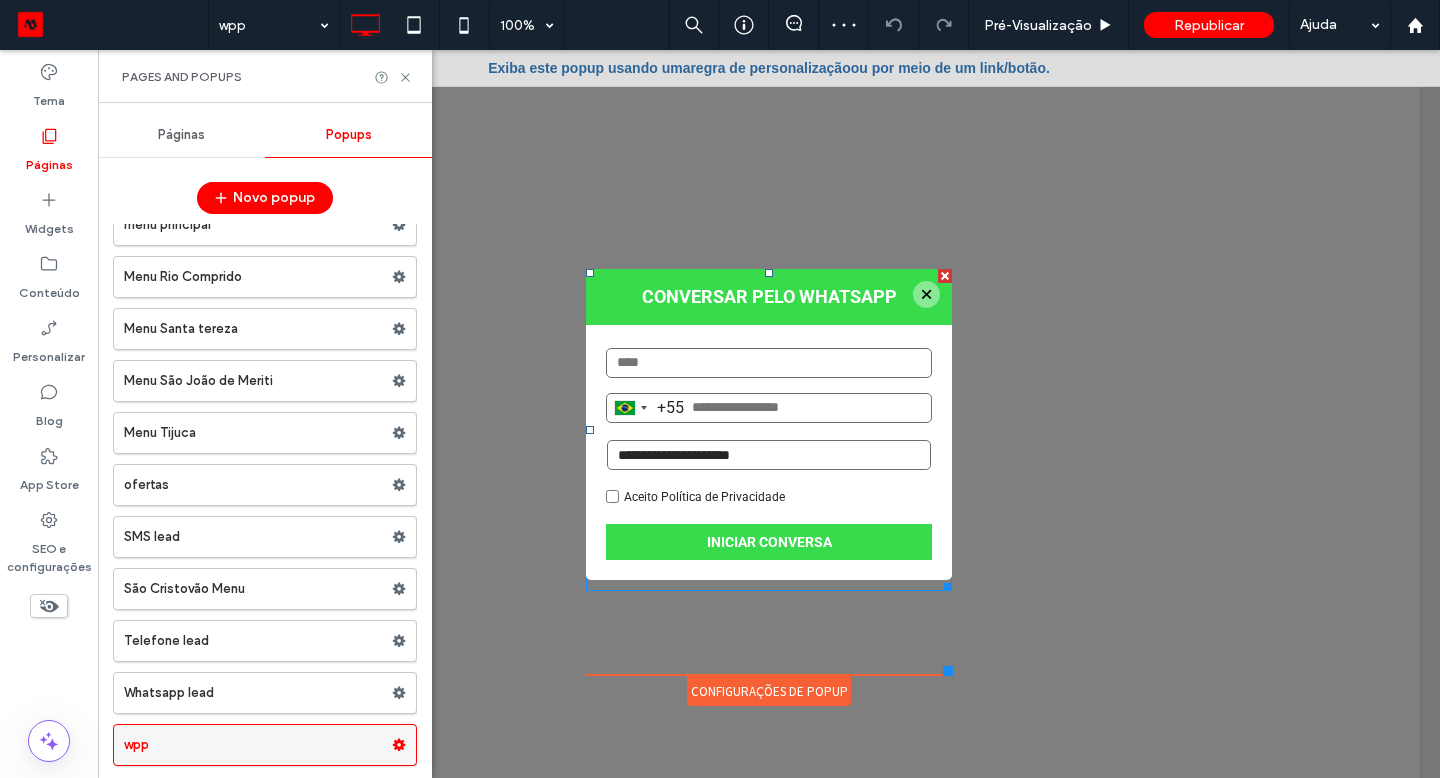 click on "**********" at bounding box center [769, 430] 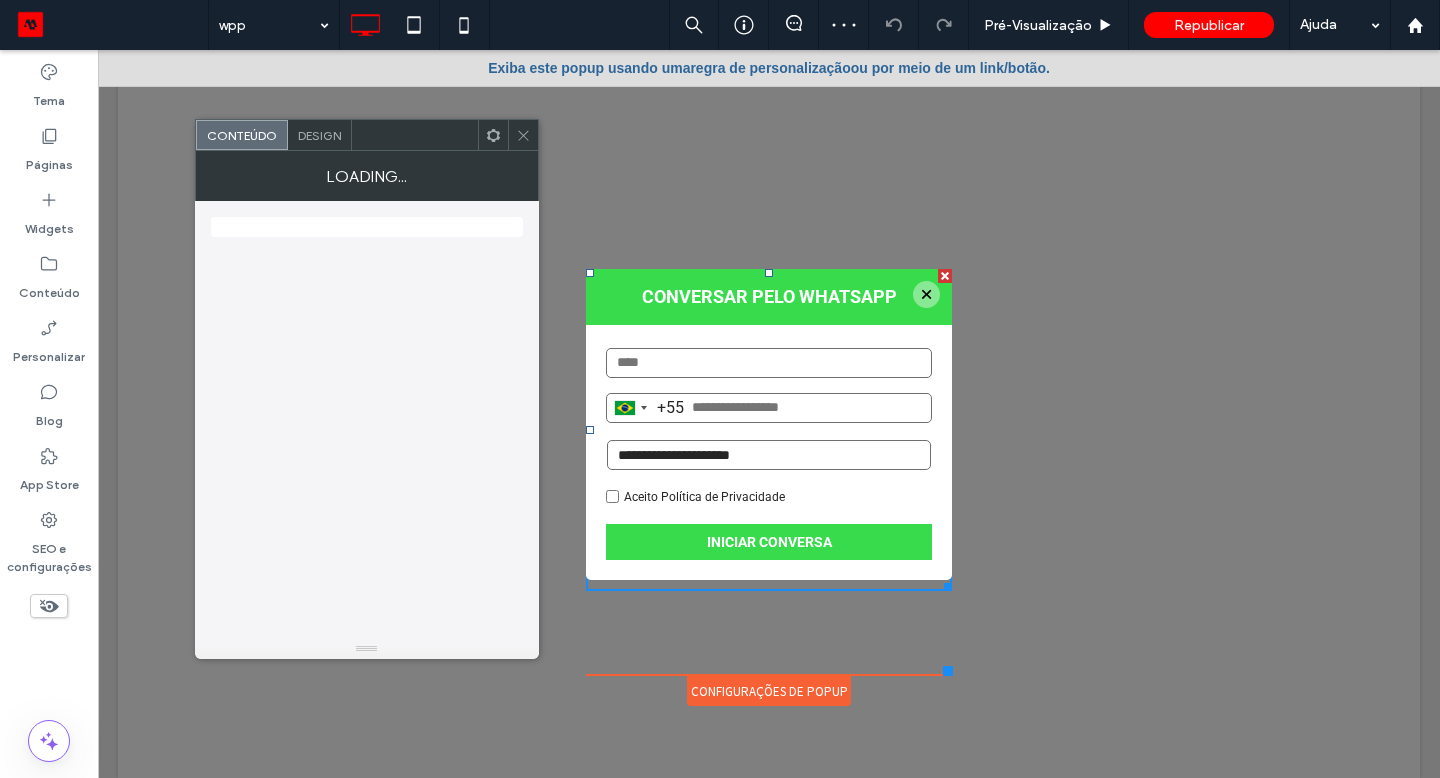 click on "**********" at bounding box center [769, 455] 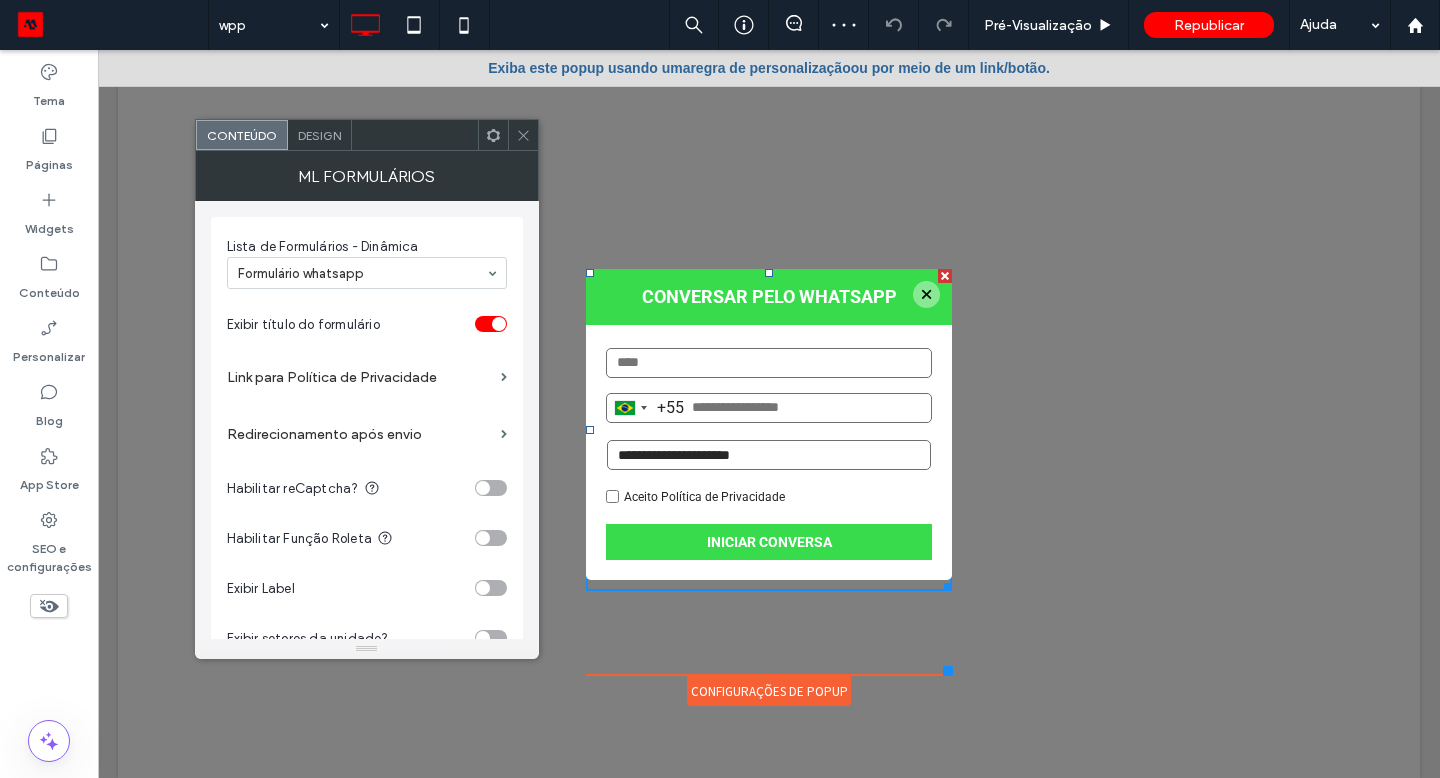 select on "*****" 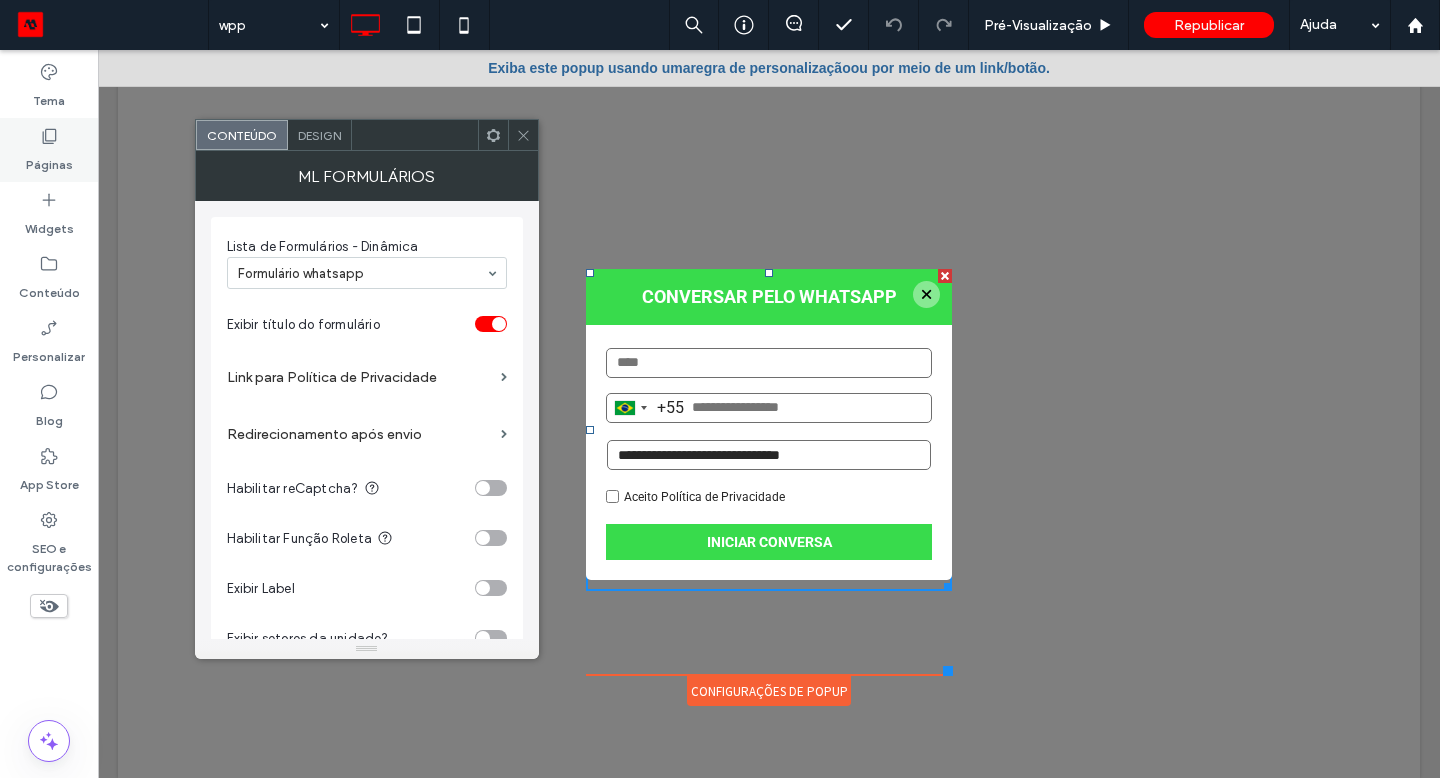 click on "Páginas" at bounding box center (49, 150) 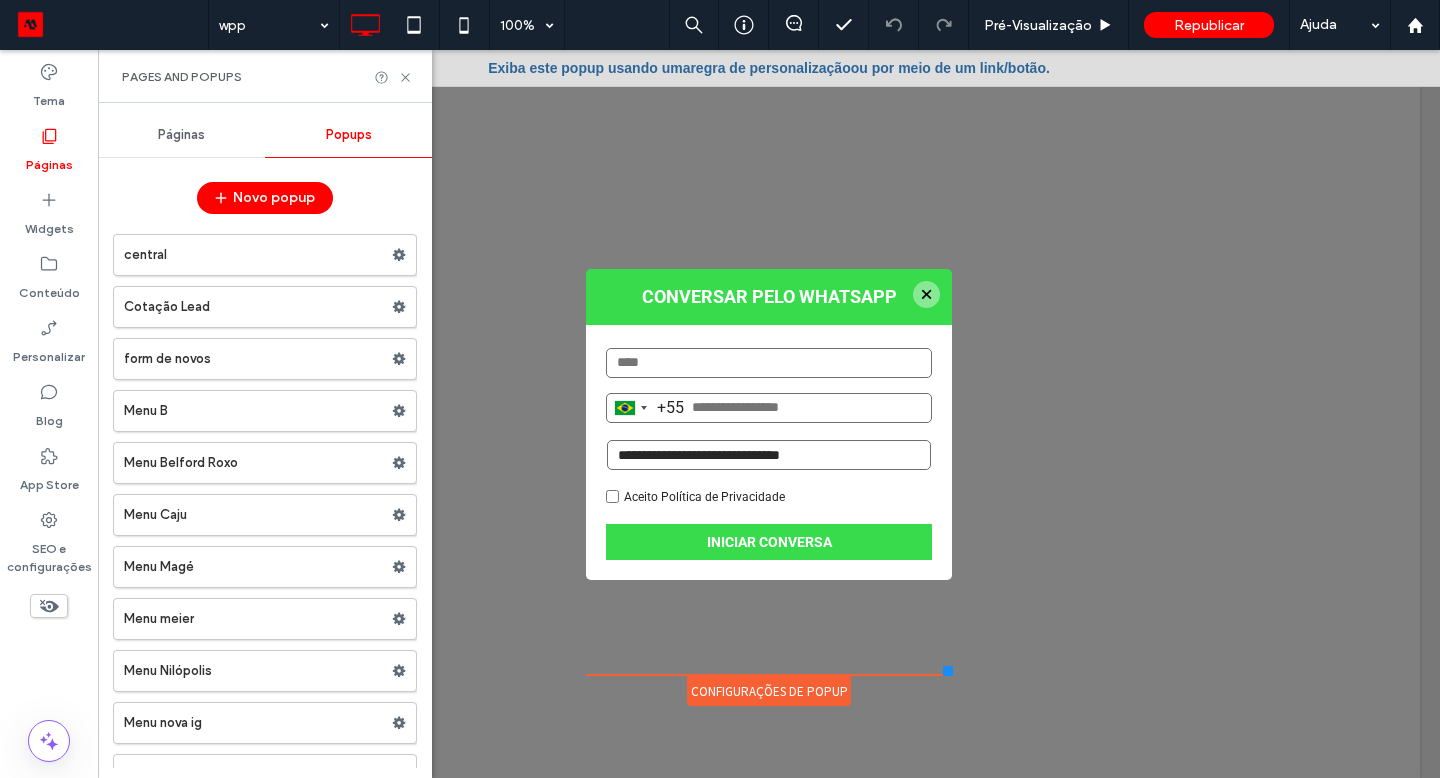 scroll, scrollTop: 1018, scrollLeft: 0, axis: vertical 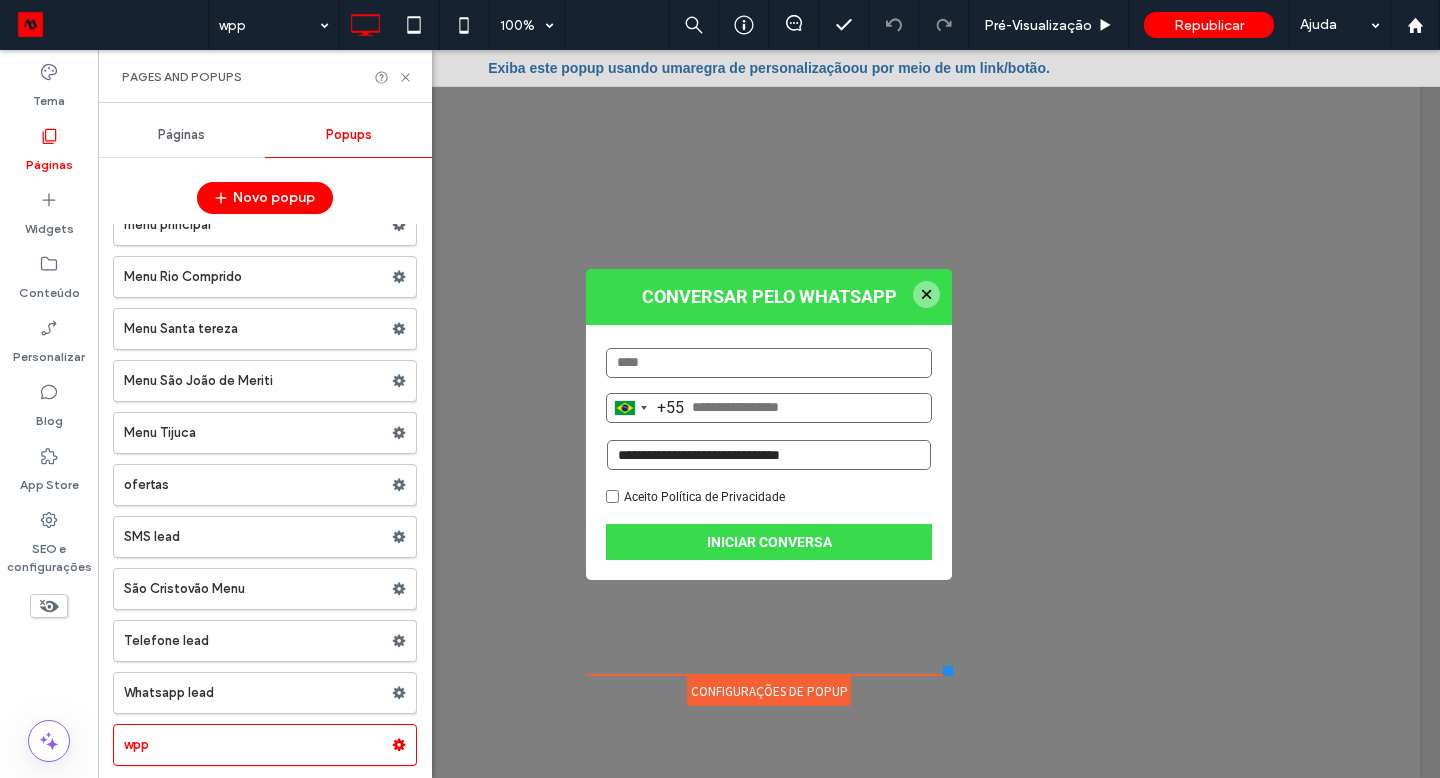 click on "Whatsapp lead" at bounding box center (258, 693) 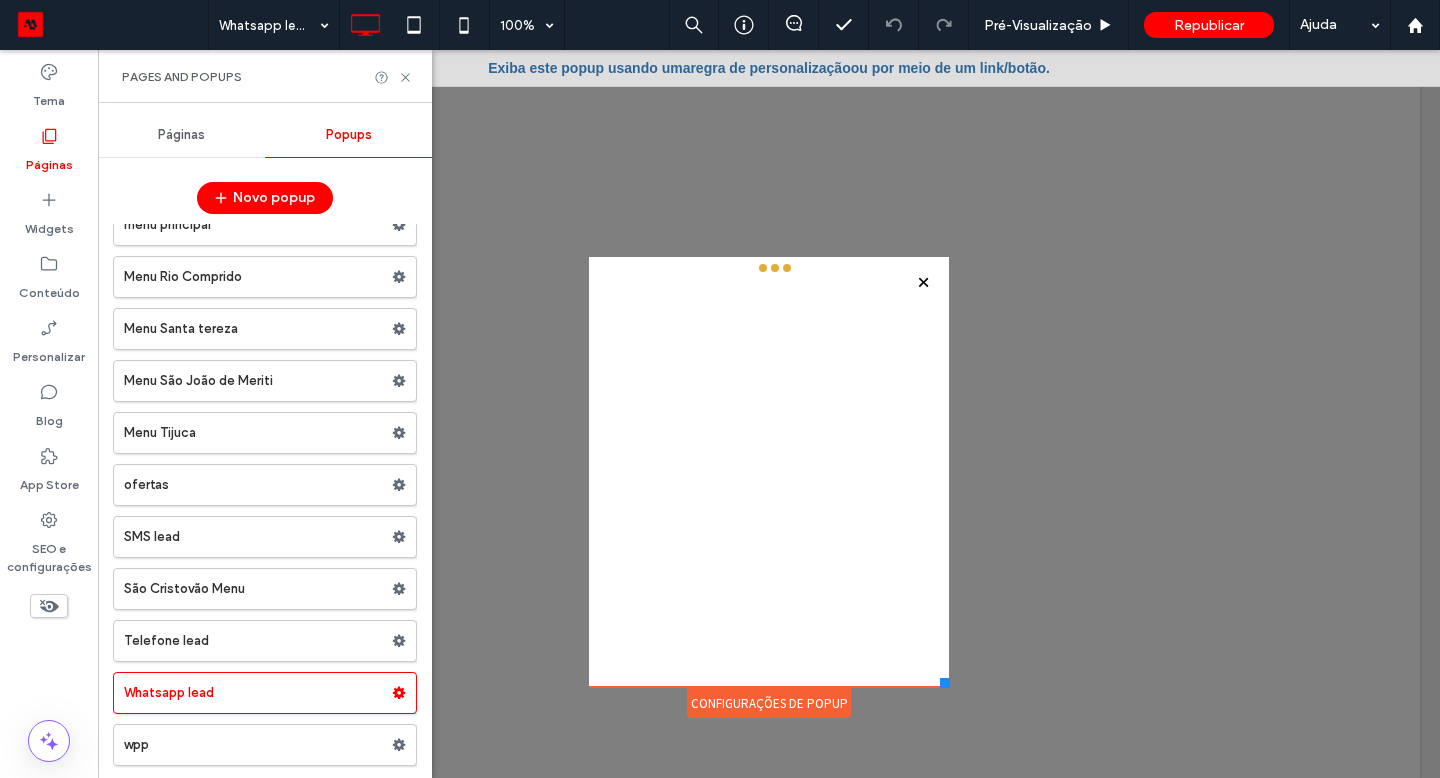 scroll, scrollTop: 0, scrollLeft: 0, axis: both 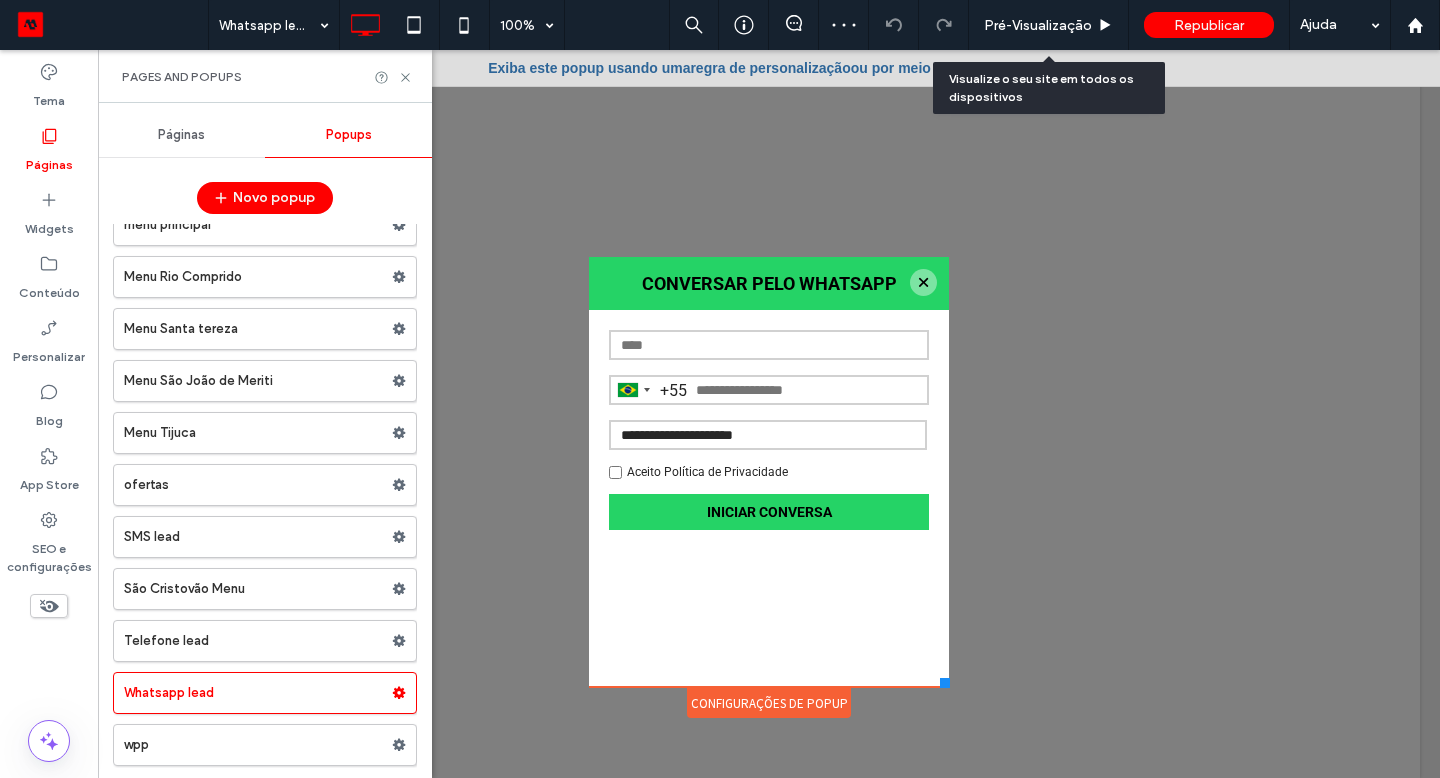 click on "Pré-Visualizaçāo" at bounding box center [1038, 25] 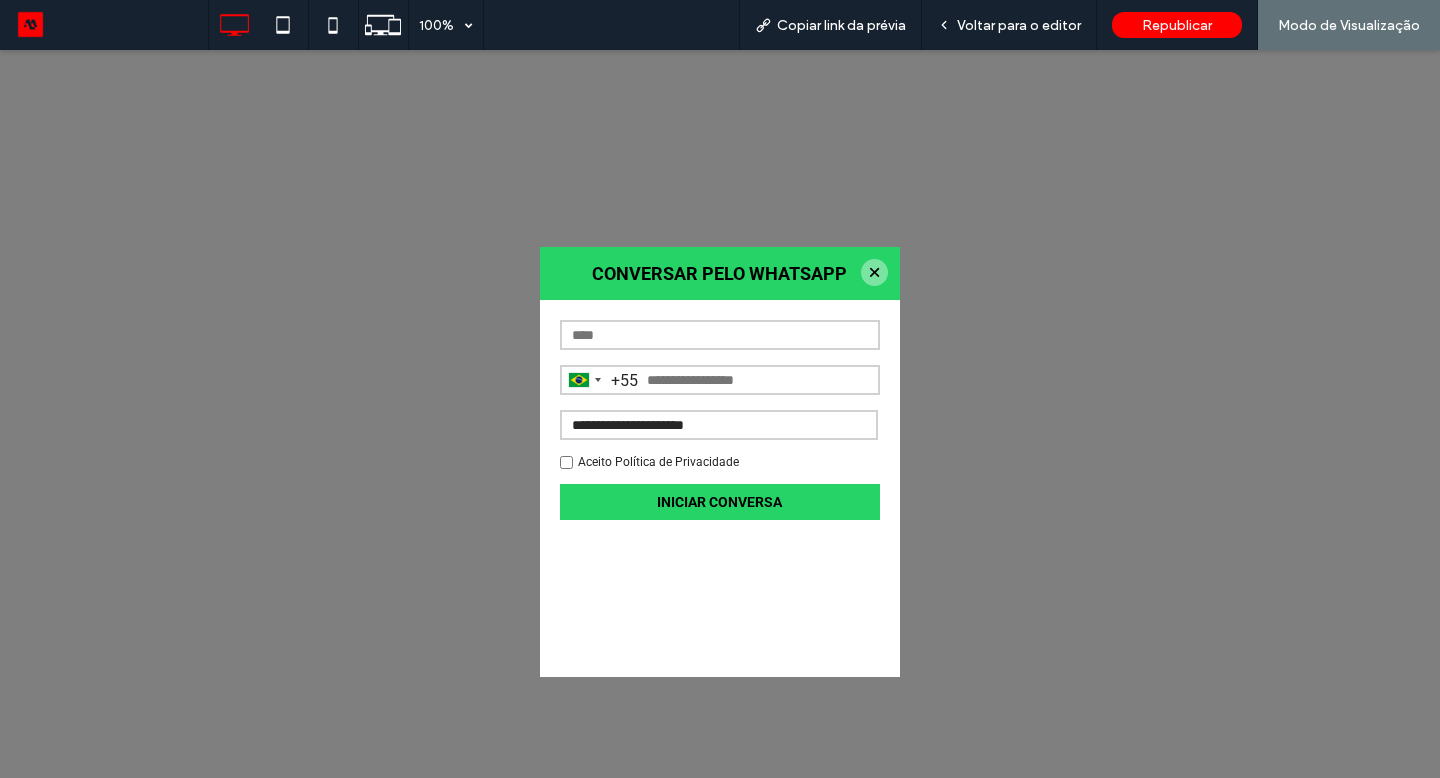 click on "**********" at bounding box center (719, 425) 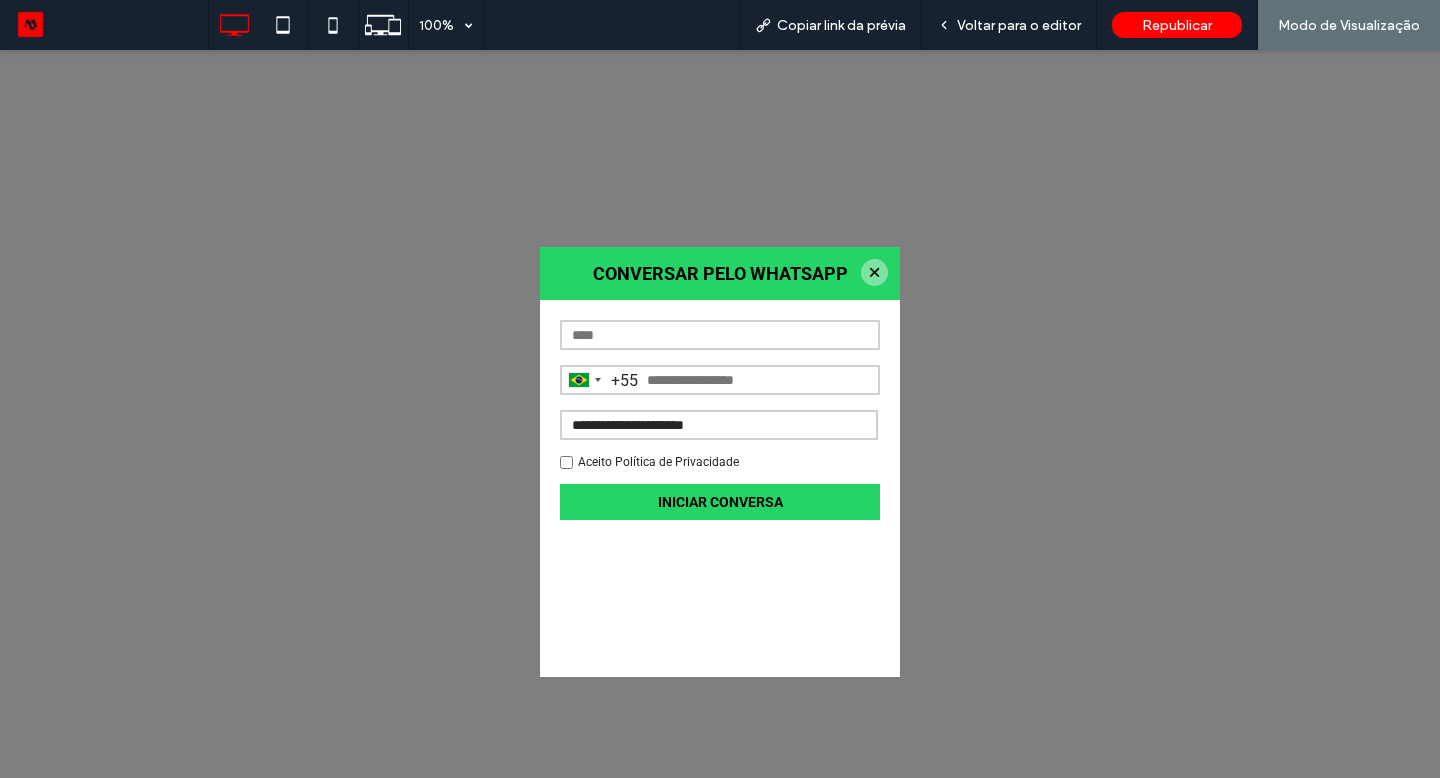click on "**********" at bounding box center [719, 425] 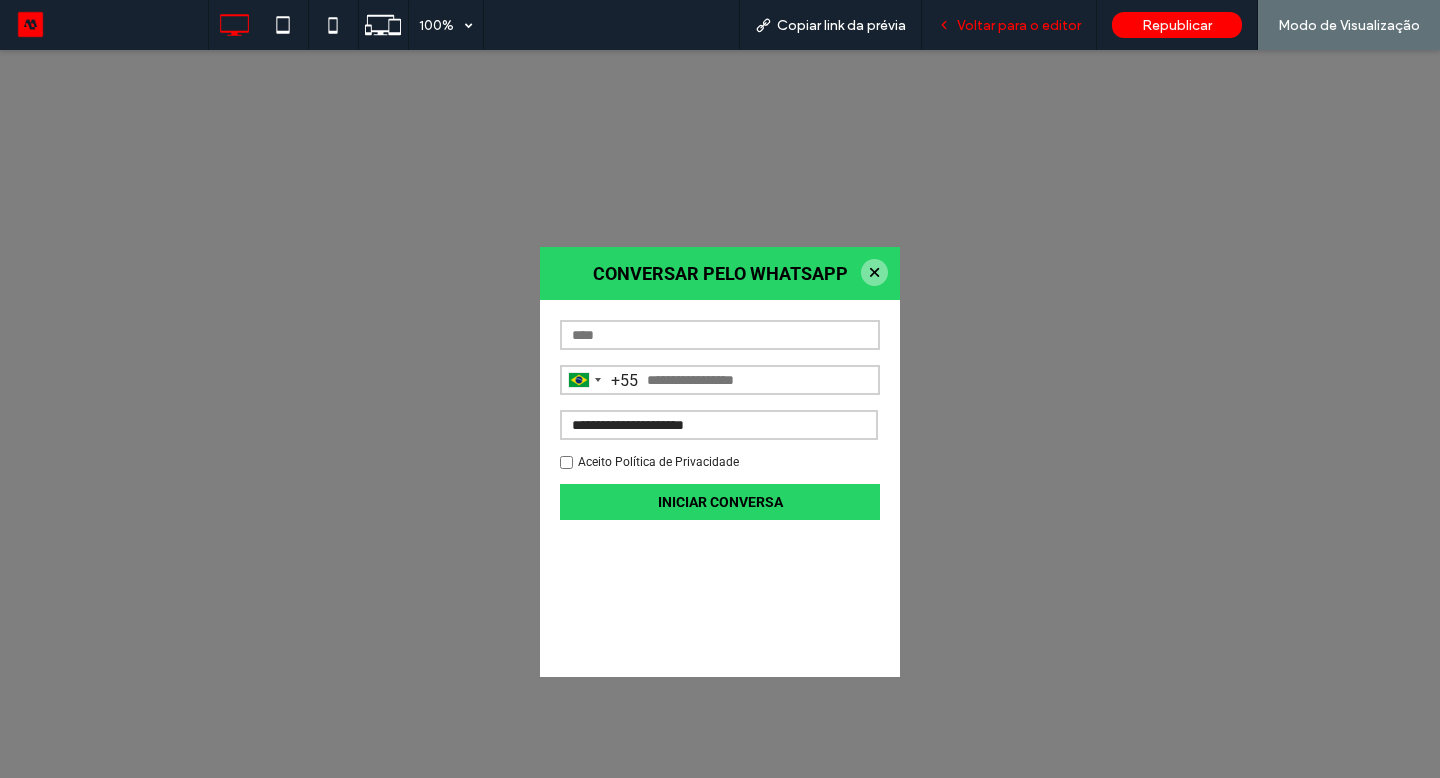 click on "Voltar para o editor" at bounding box center [1009, 25] 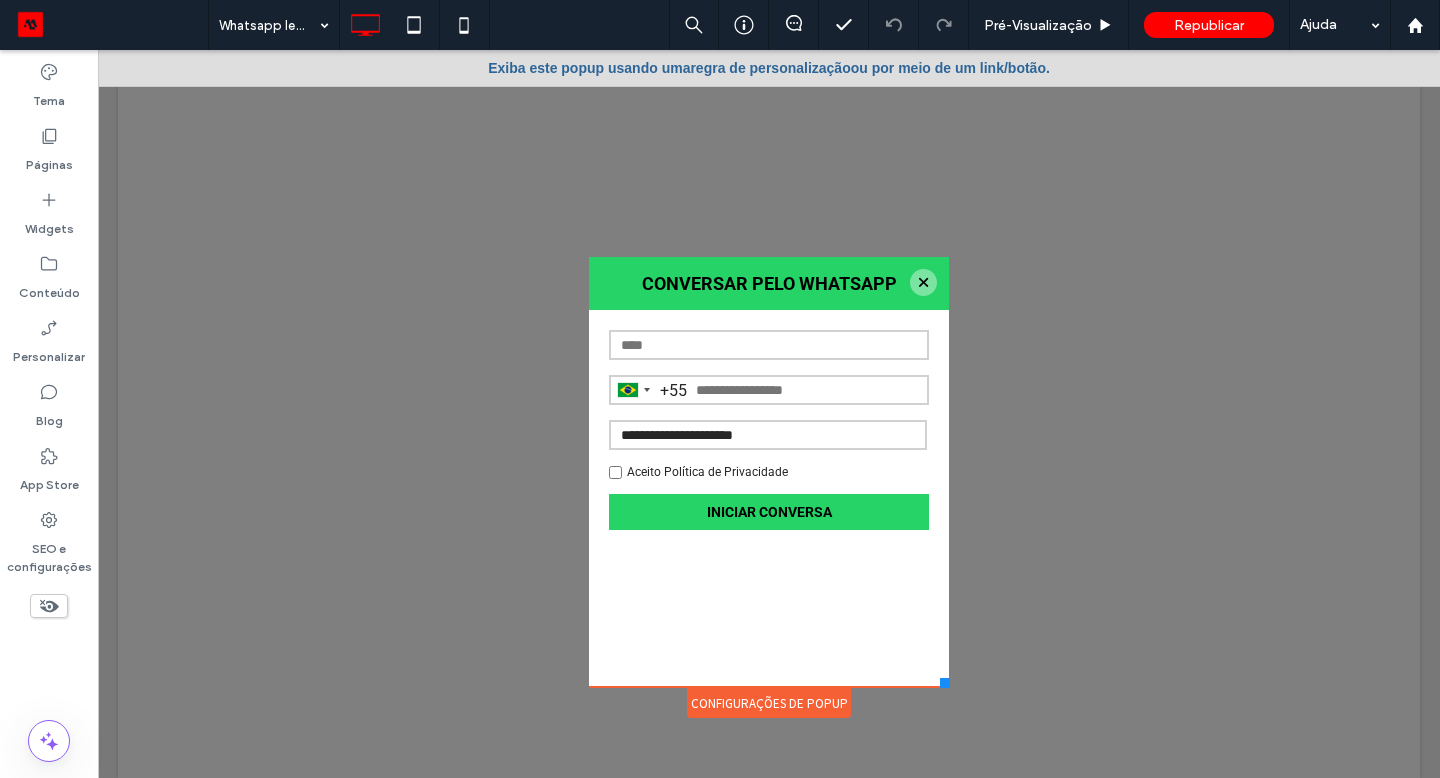 click on "**********" at bounding box center [769, 403] 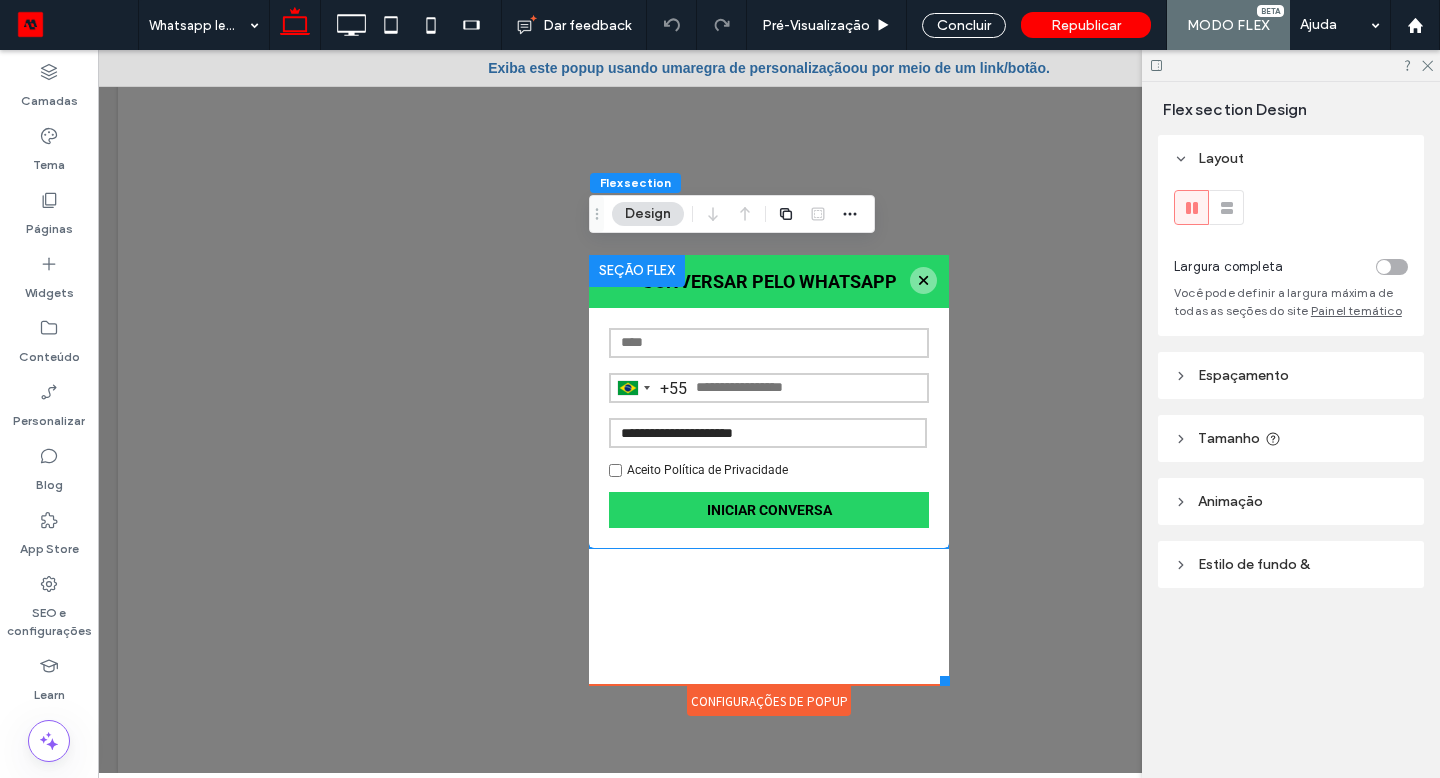 click on "Aceito Política de Privacidade" at bounding box center (769, 470) 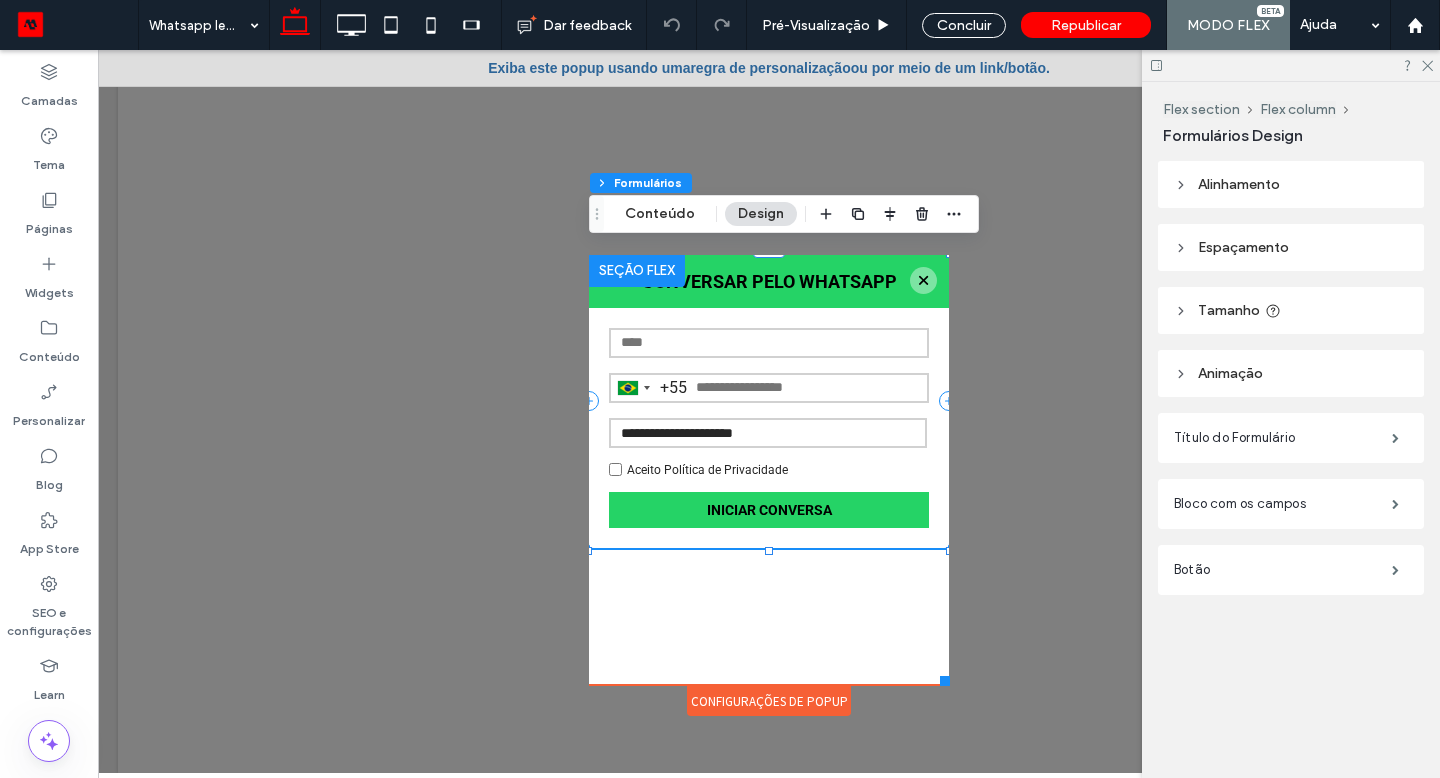 click on "Conteúdo" at bounding box center (660, 214) 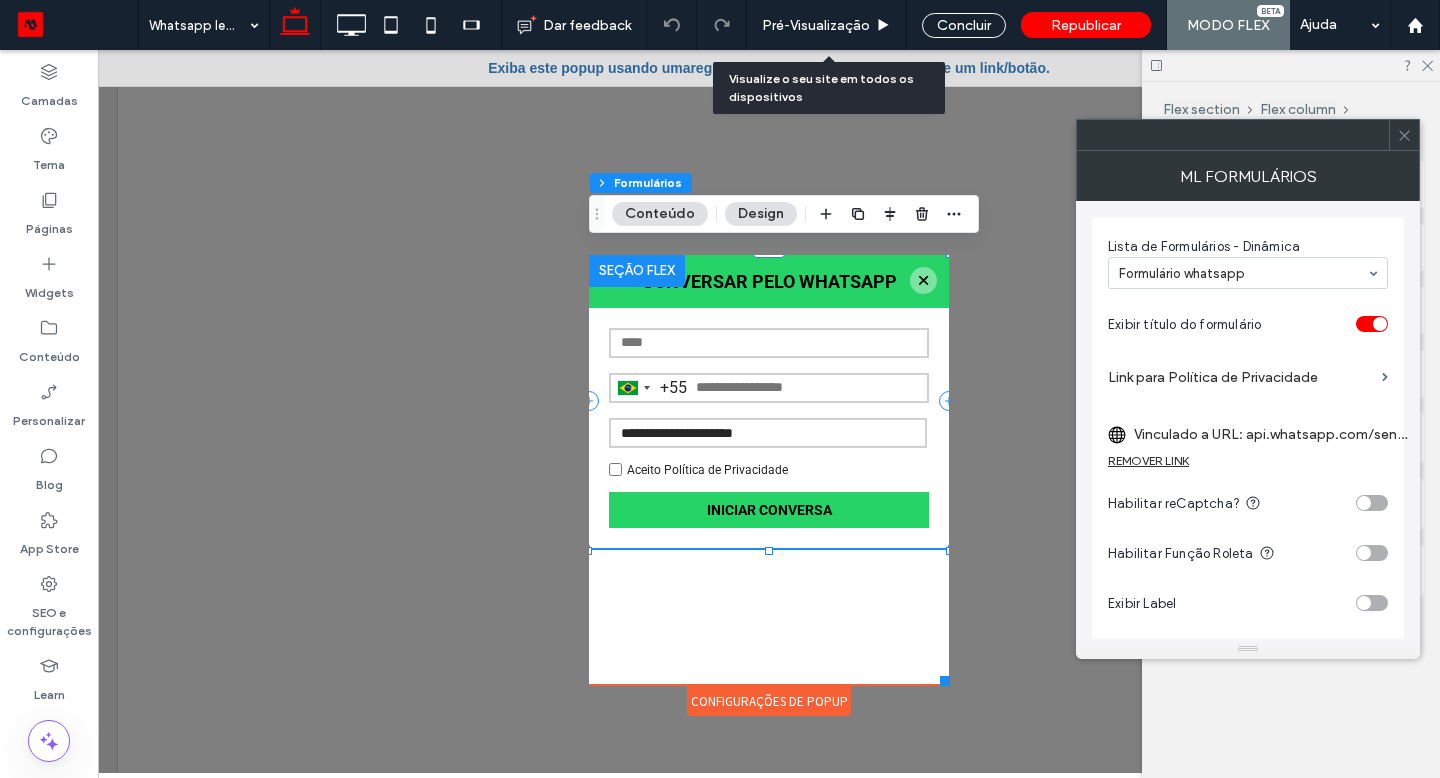 click on "Pré-Visualizaçāo" at bounding box center [816, 25] 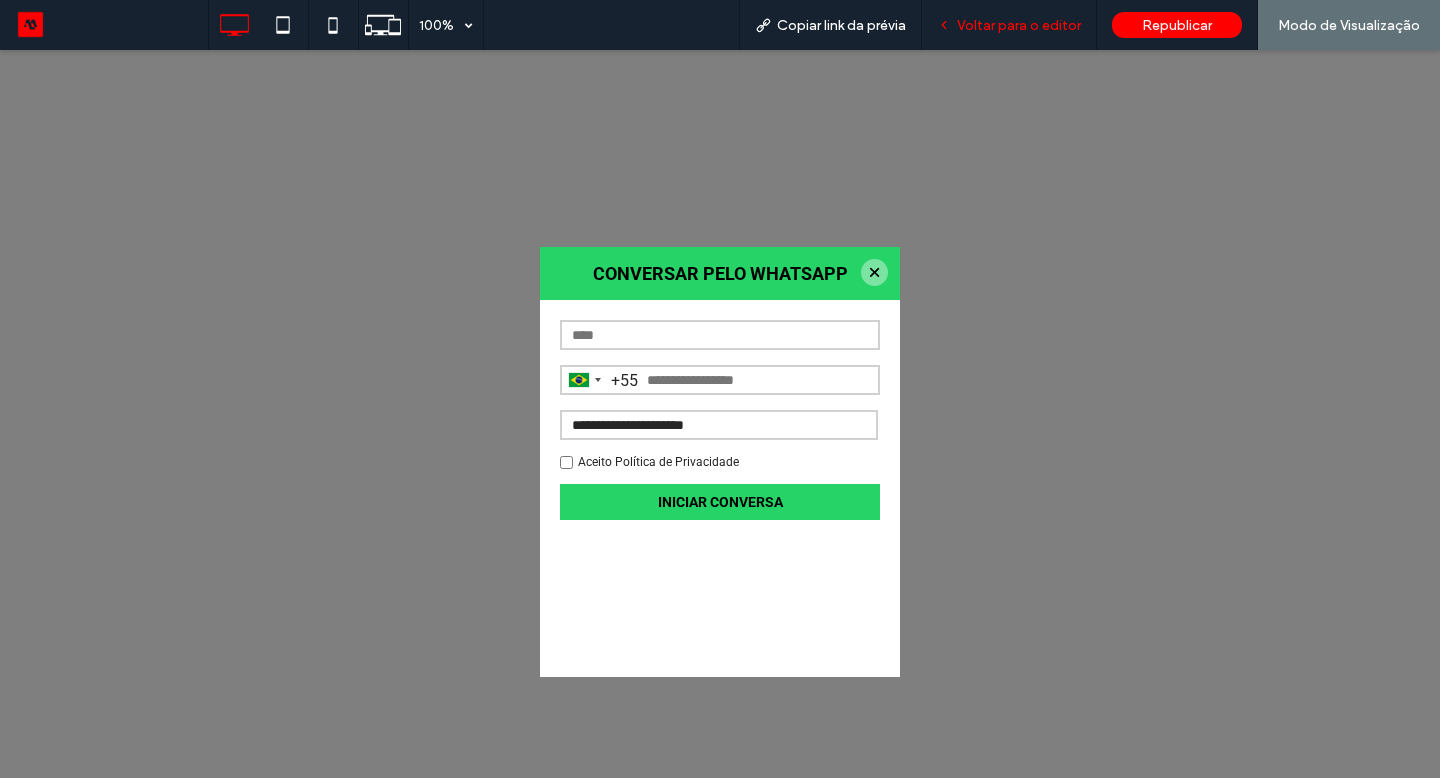 click on "Voltar para o editor" at bounding box center [1019, 25] 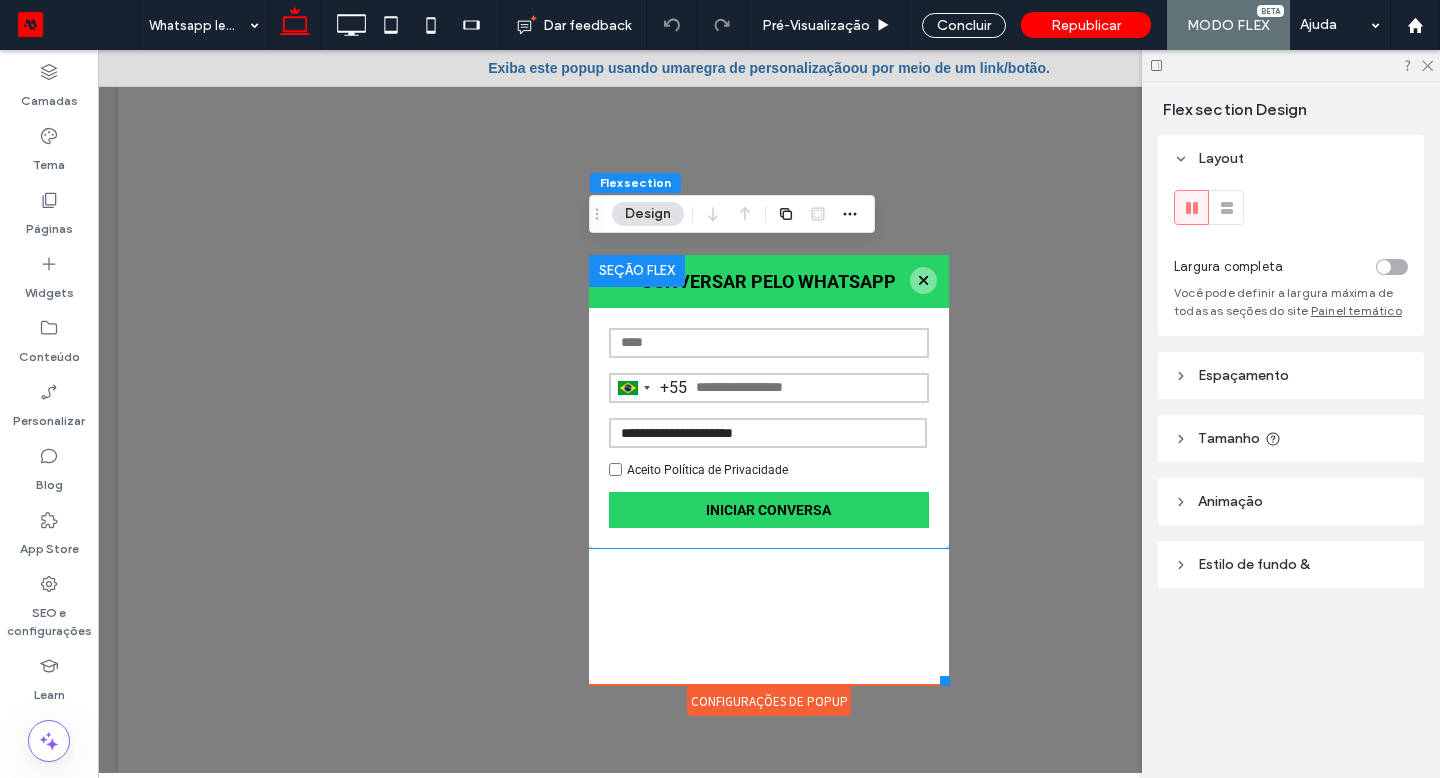 click on "Camadas" at bounding box center [49, 96] 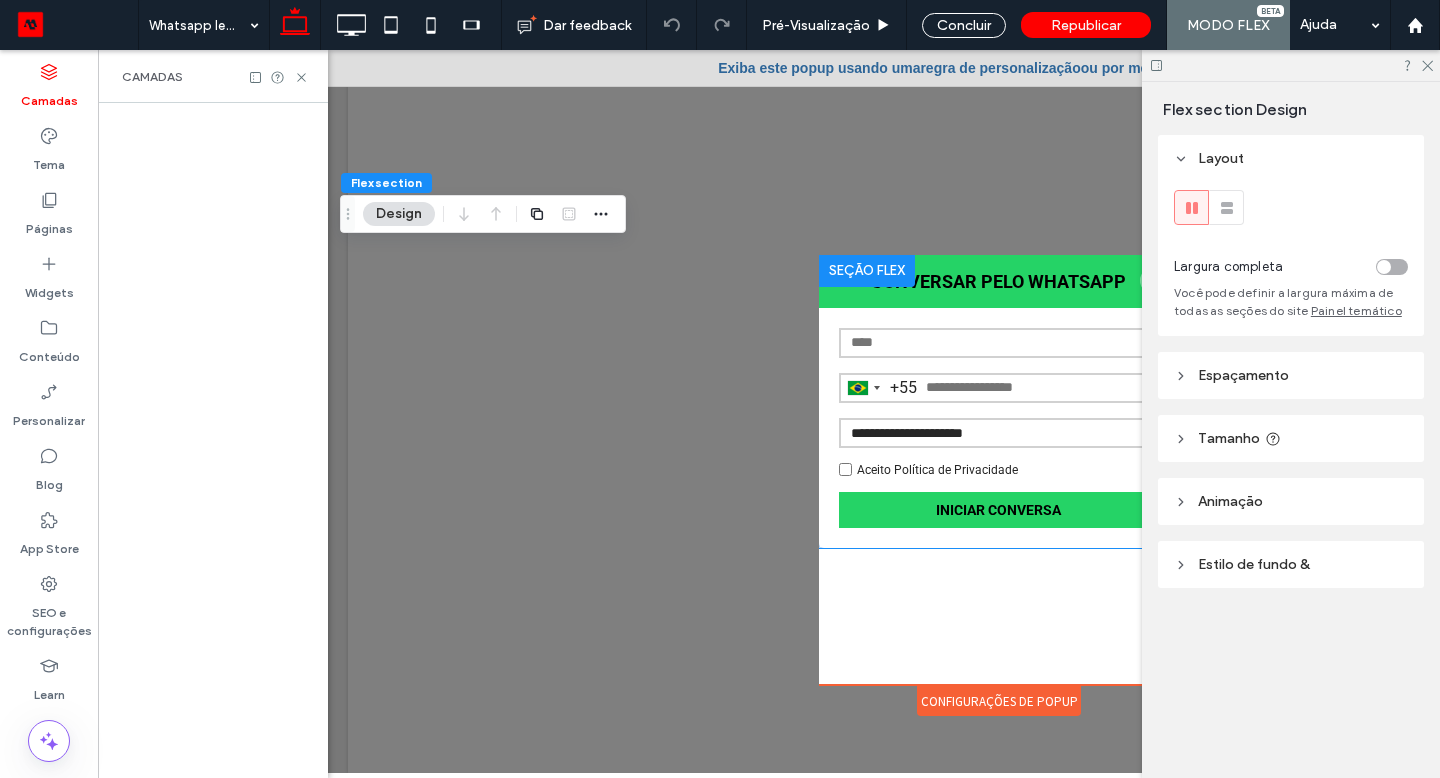 scroll, scrollTop: 0, scrollLeft: 528, axis: horizontal 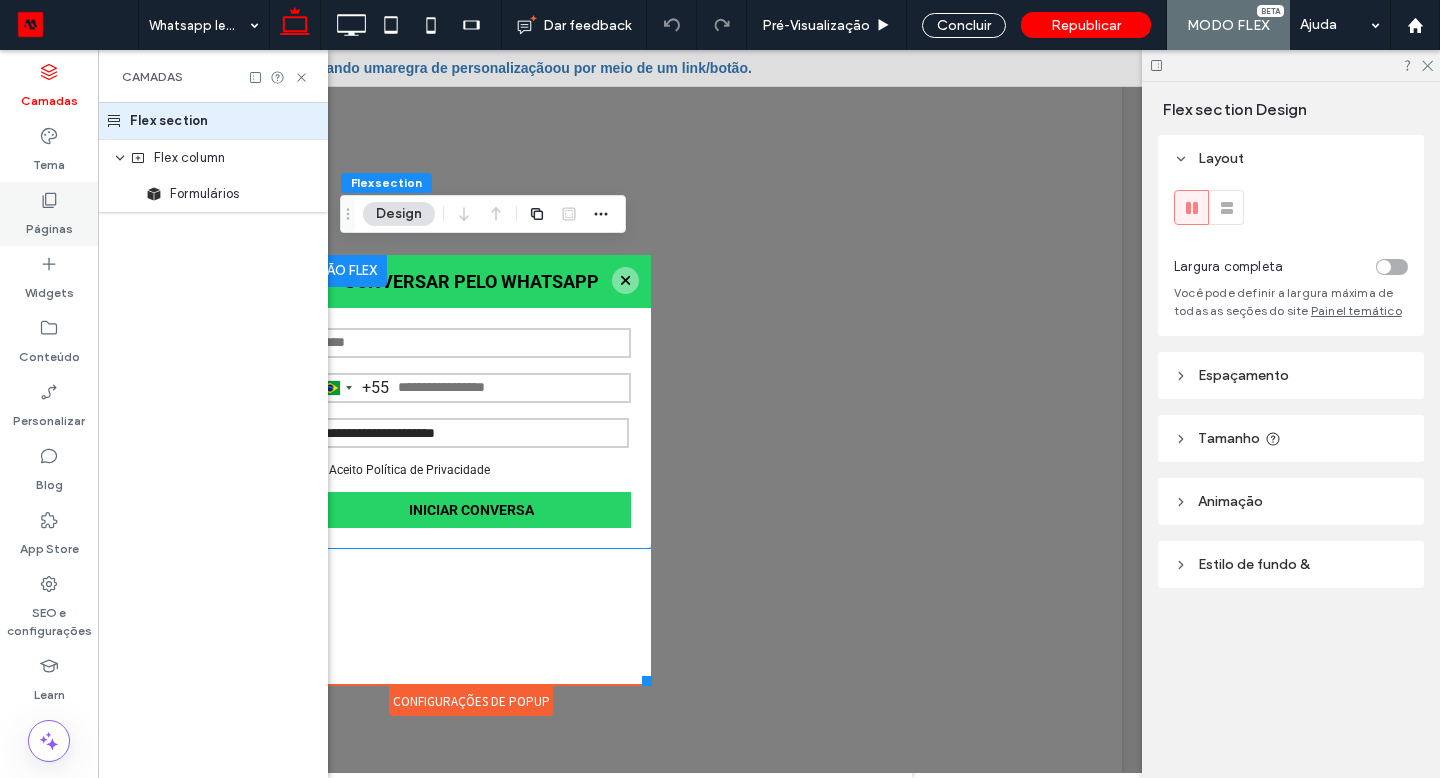 click on "Páginas" at bounding box center [49, 224] 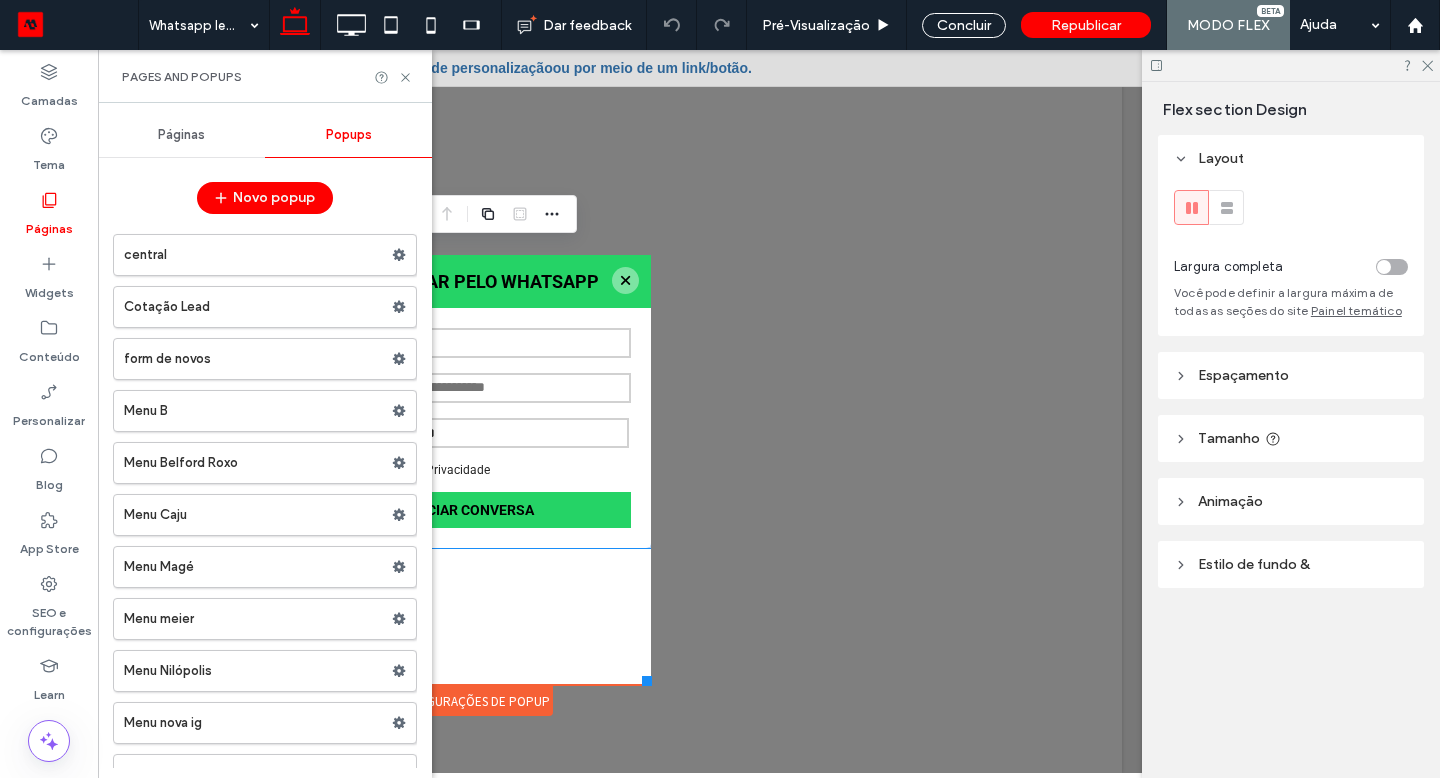 scroll, scrollTop: 0, scrollLeft: 298, axis: horizontal 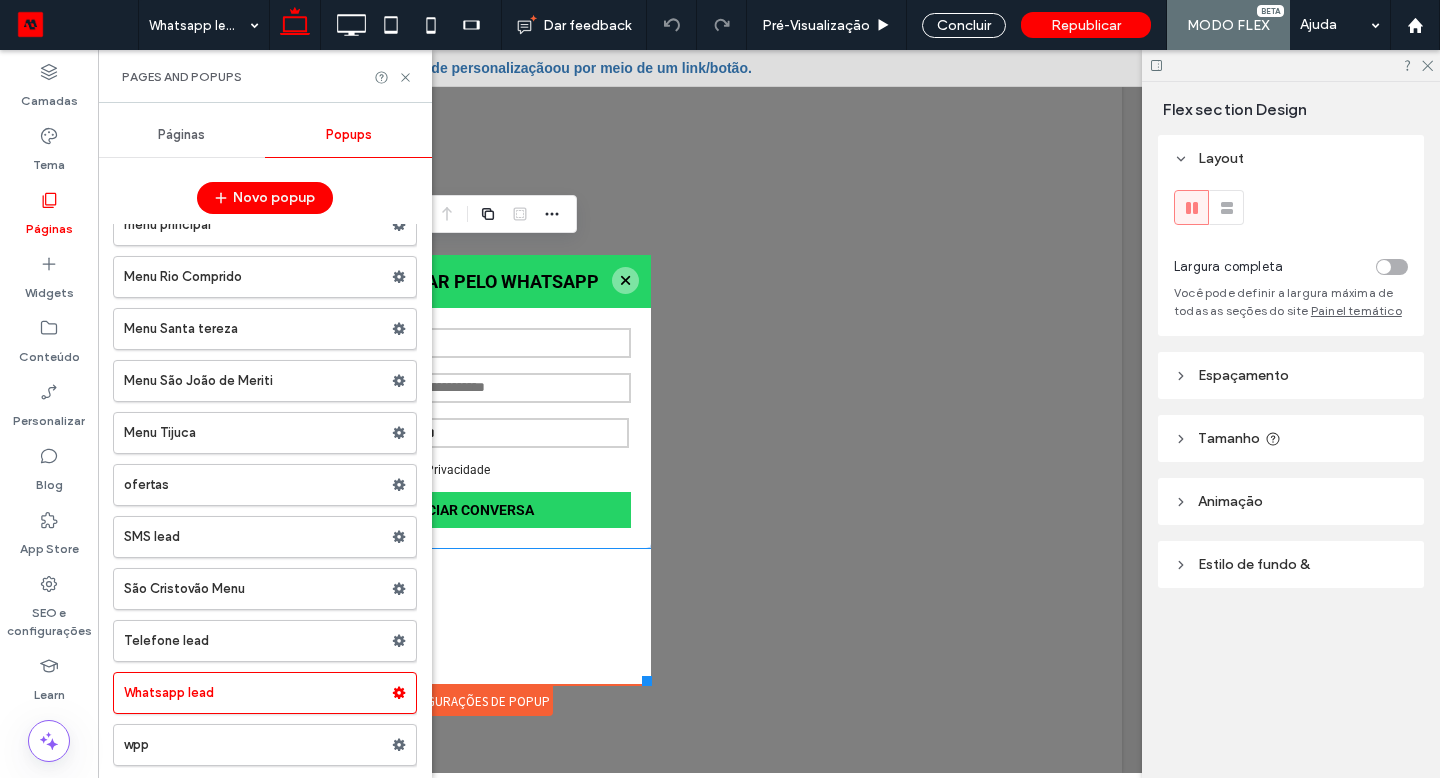 click on "wpp" at bounding box center [258, 745] 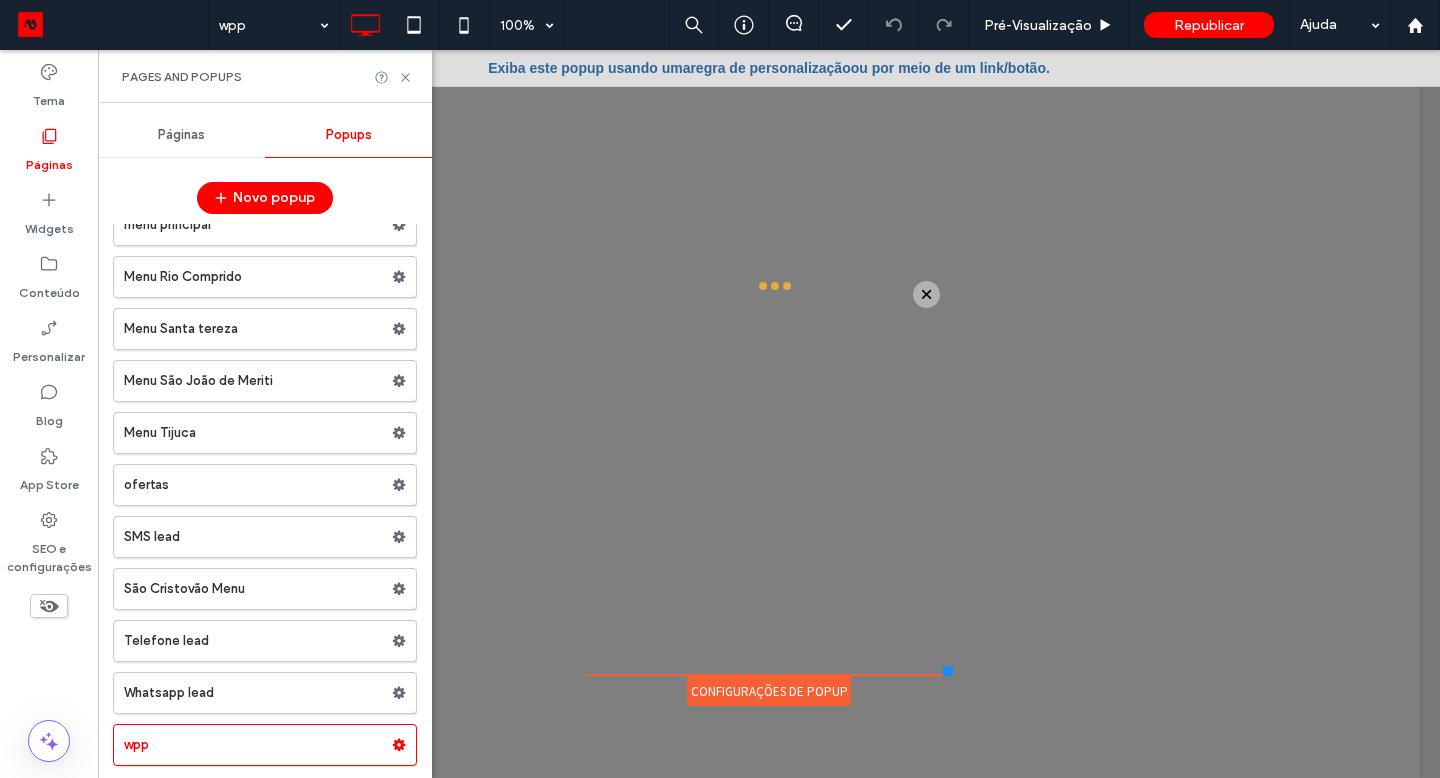 scroll, scrollTop: 0, scrollLeft: 0, axis: both 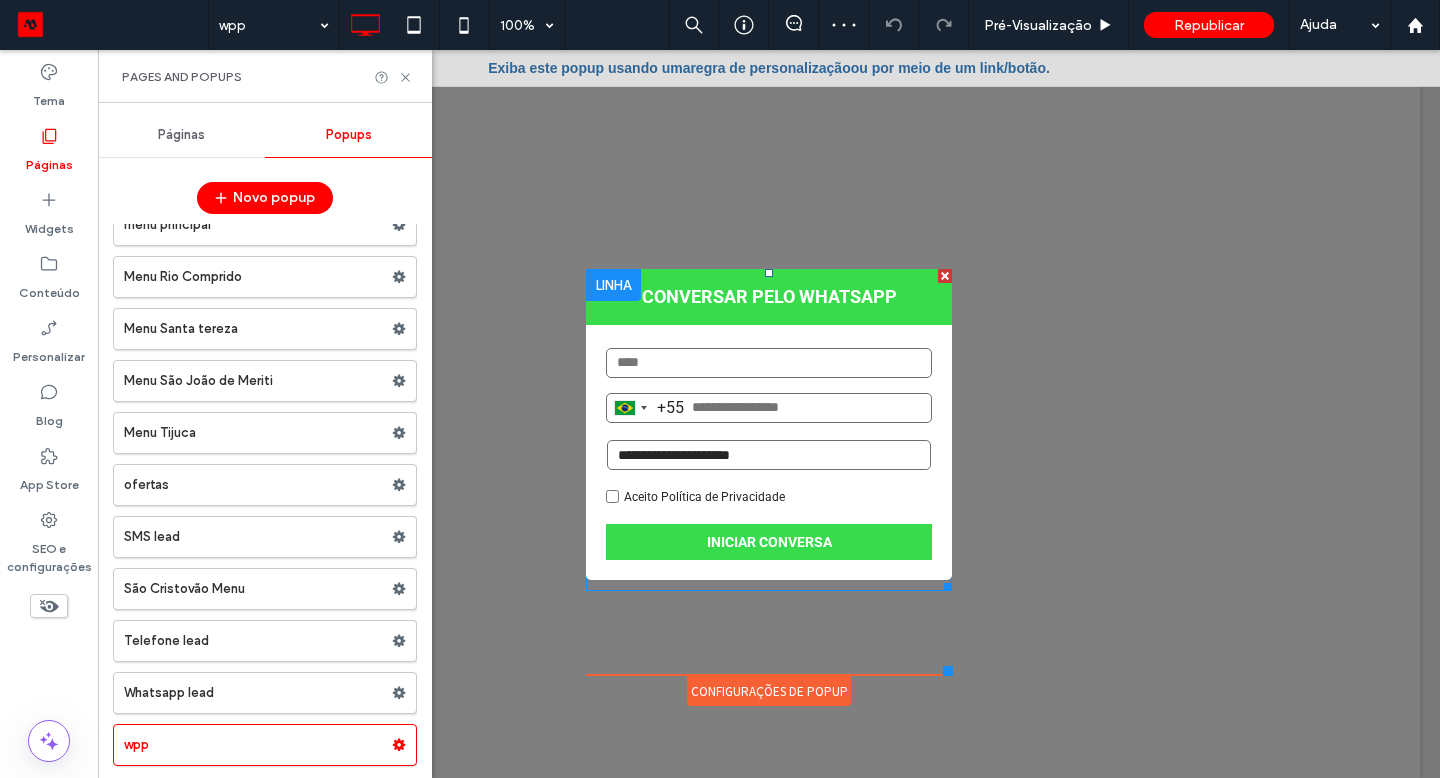 drag, startPoint x: 164, startPoint y: 261, endPoint x: 652, endPoint y: 456, distance: 525.5178 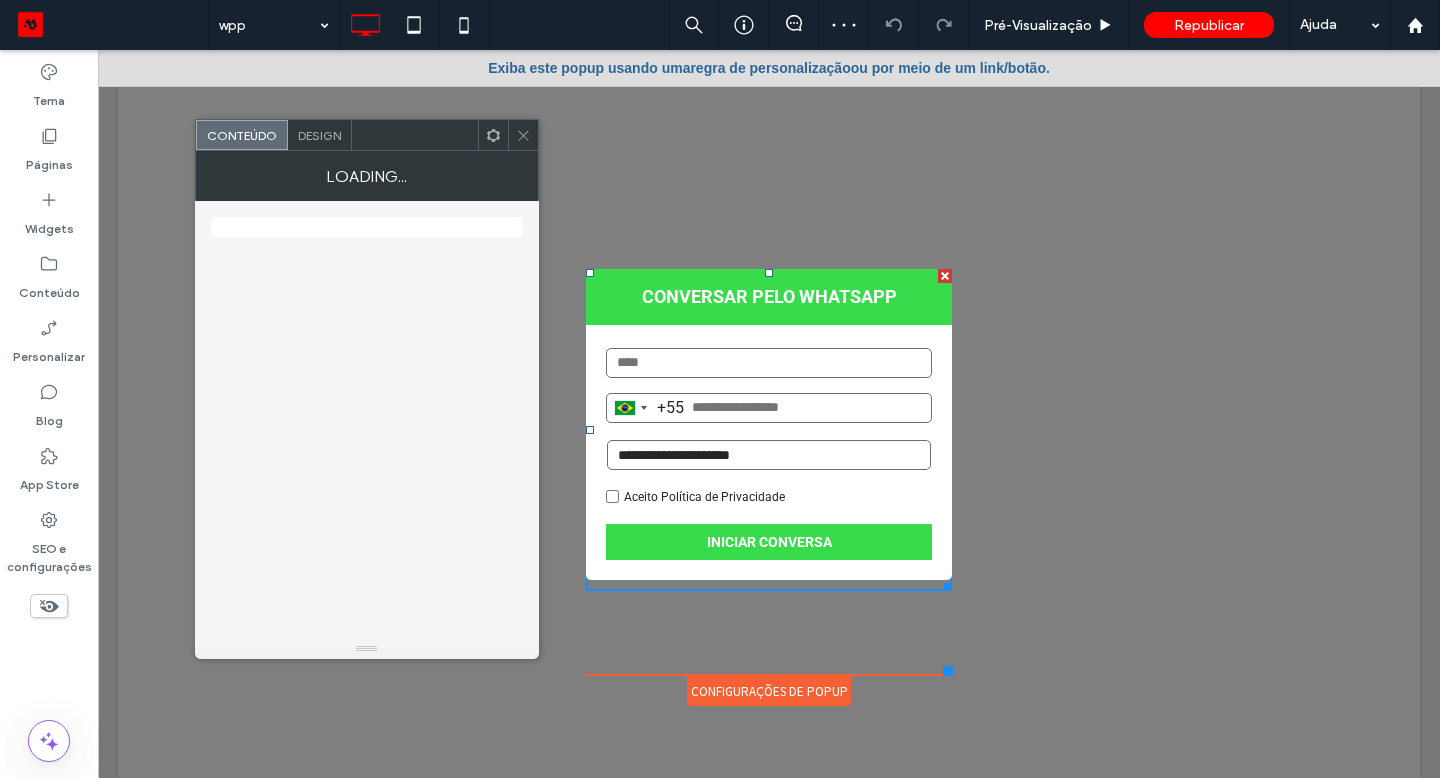 click on "**********" at bounding box center [769, 455] 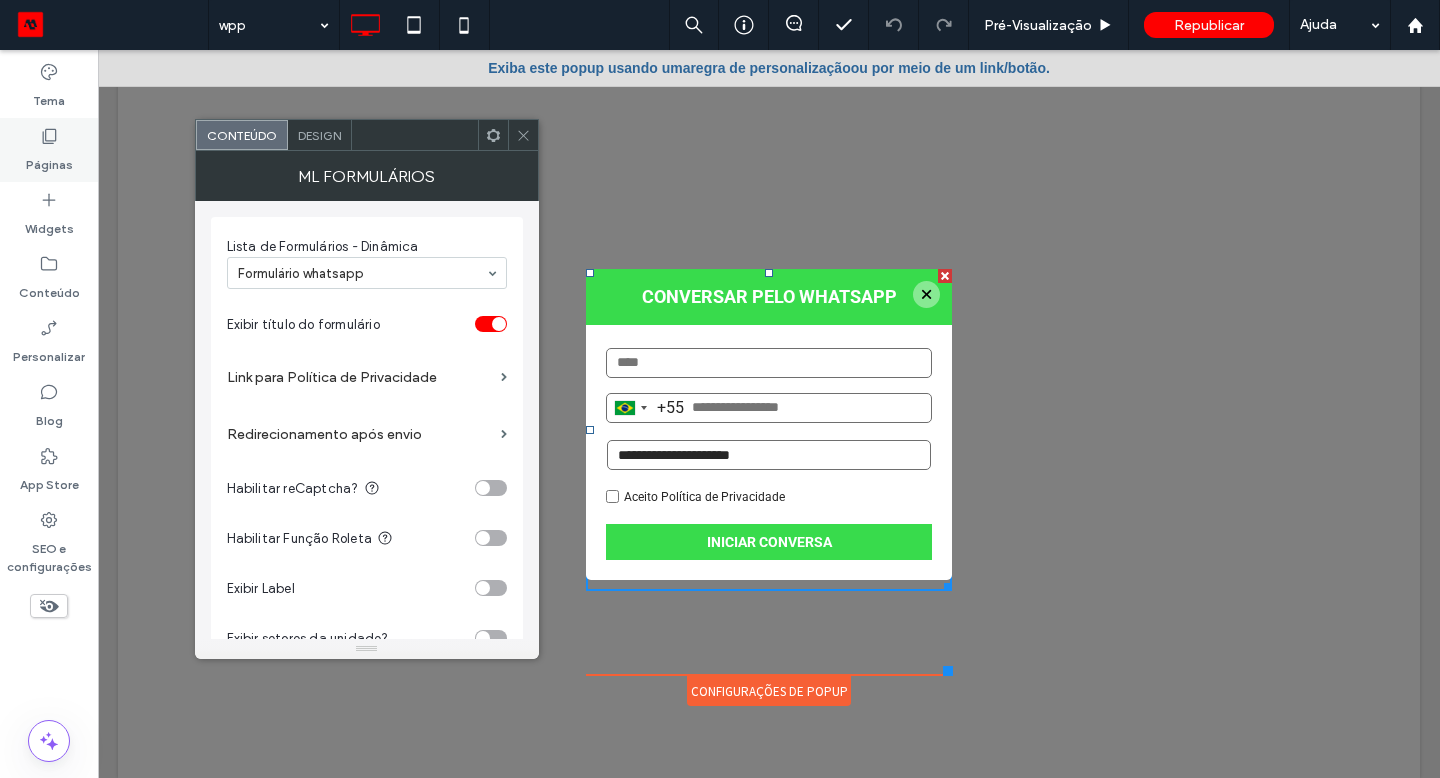 click on "Páginas" at bounding box center [49, 160] 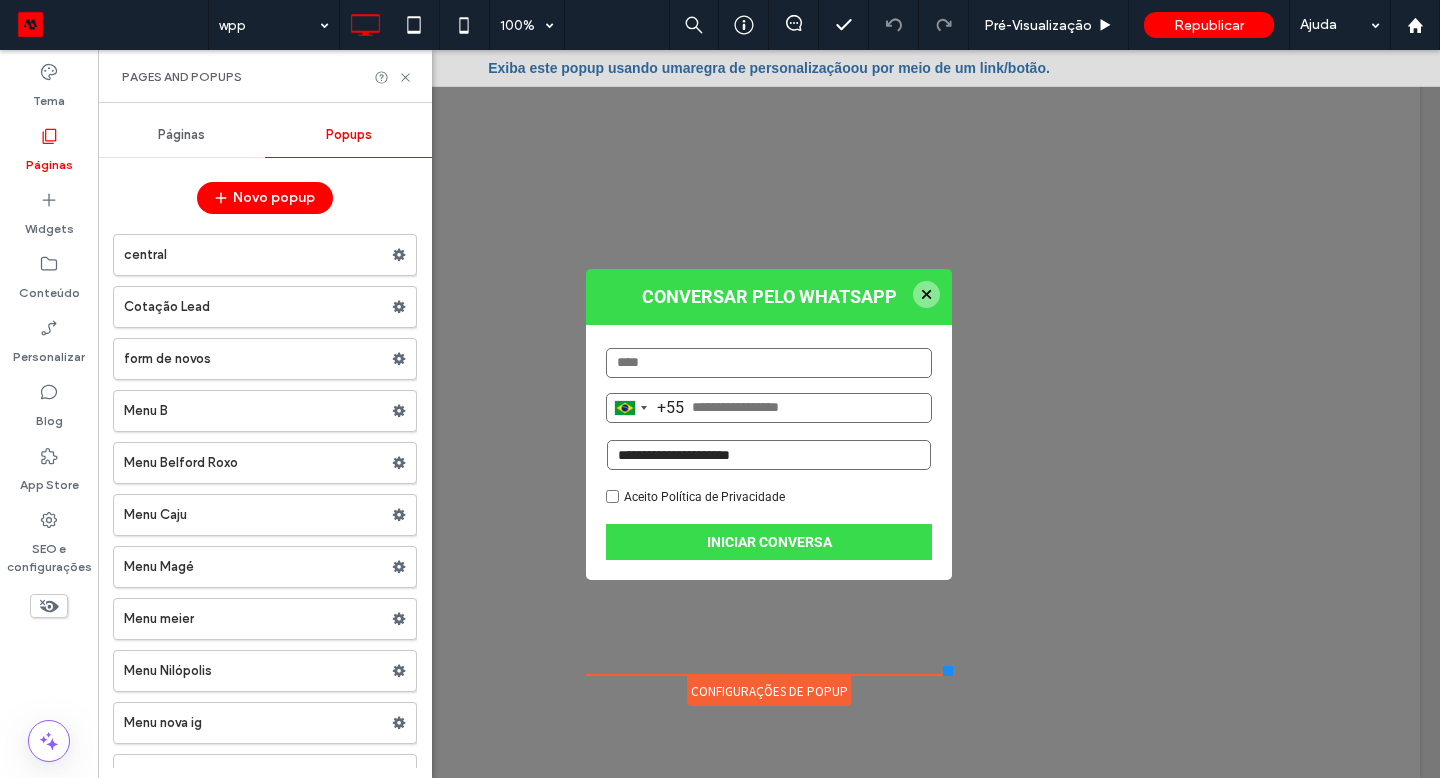 click on "Páginas" at bounding box center (181, 135) 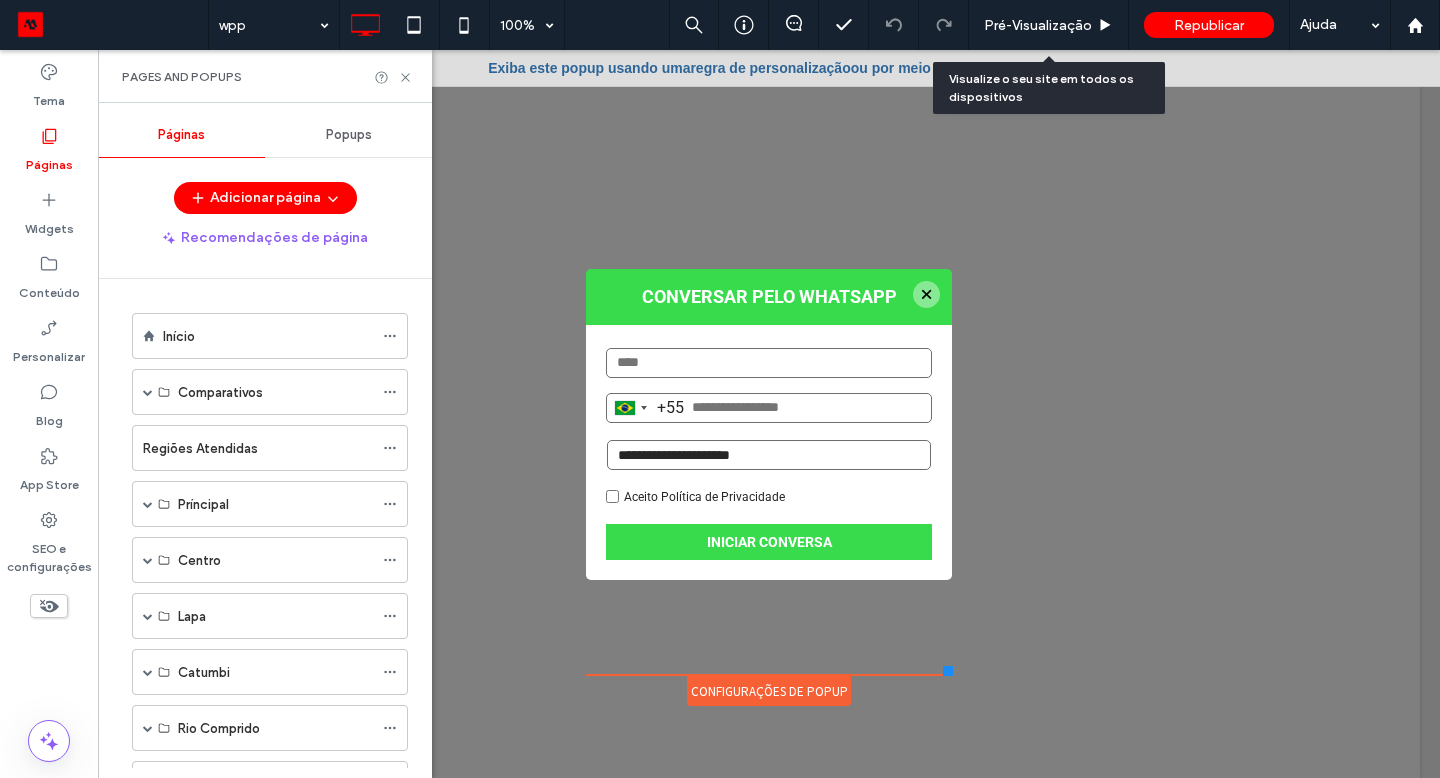 click on "Pré-Visualizaçāo" at bounding box center [1049, 25] 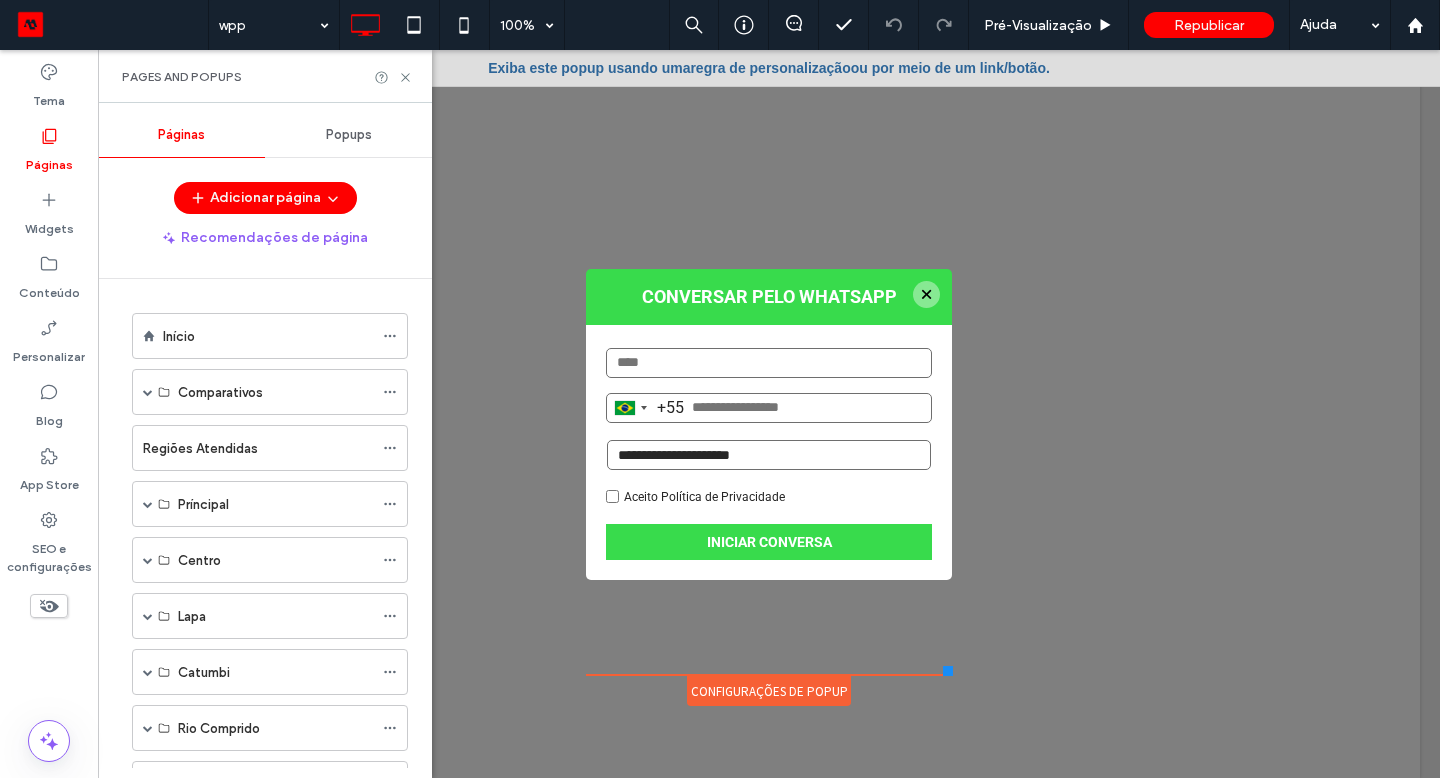 click 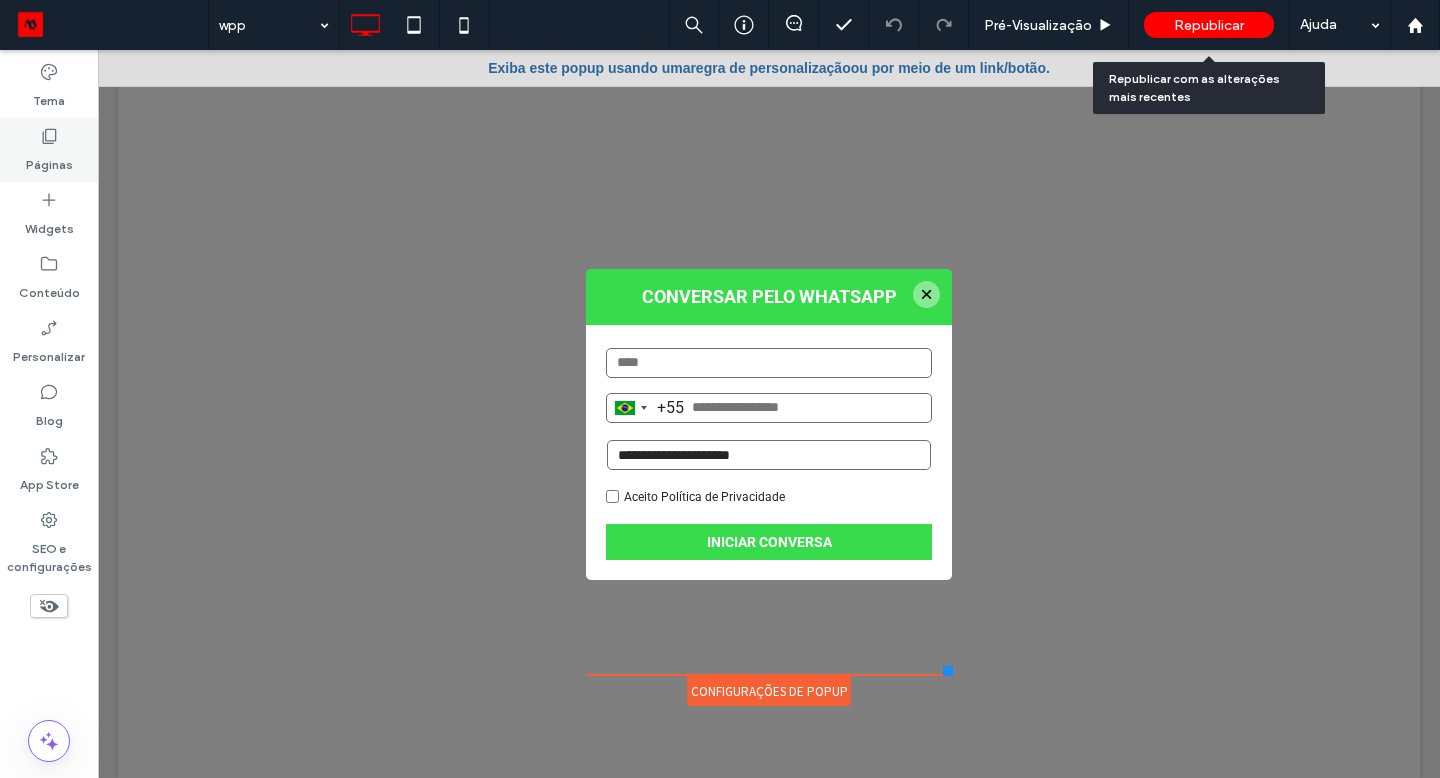 click on "Republicar" at bounding box center [1209, 25] 